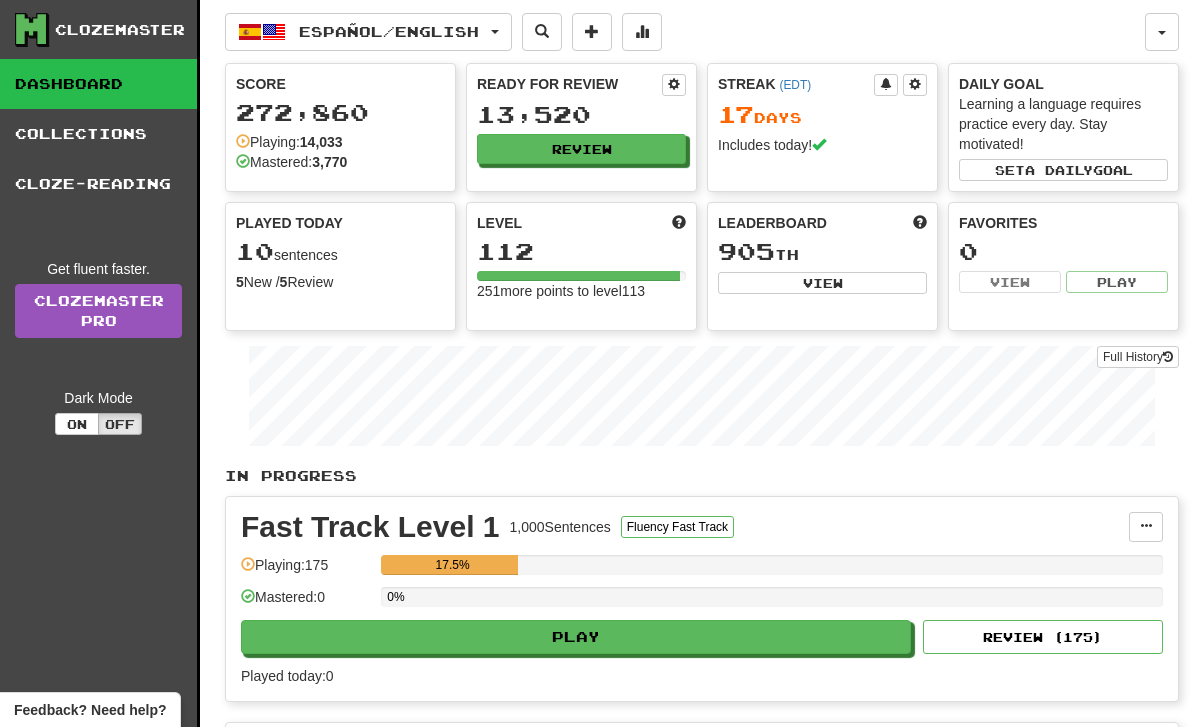 scroll, scrollTop: 0, scrollLeft: 0, axis: both 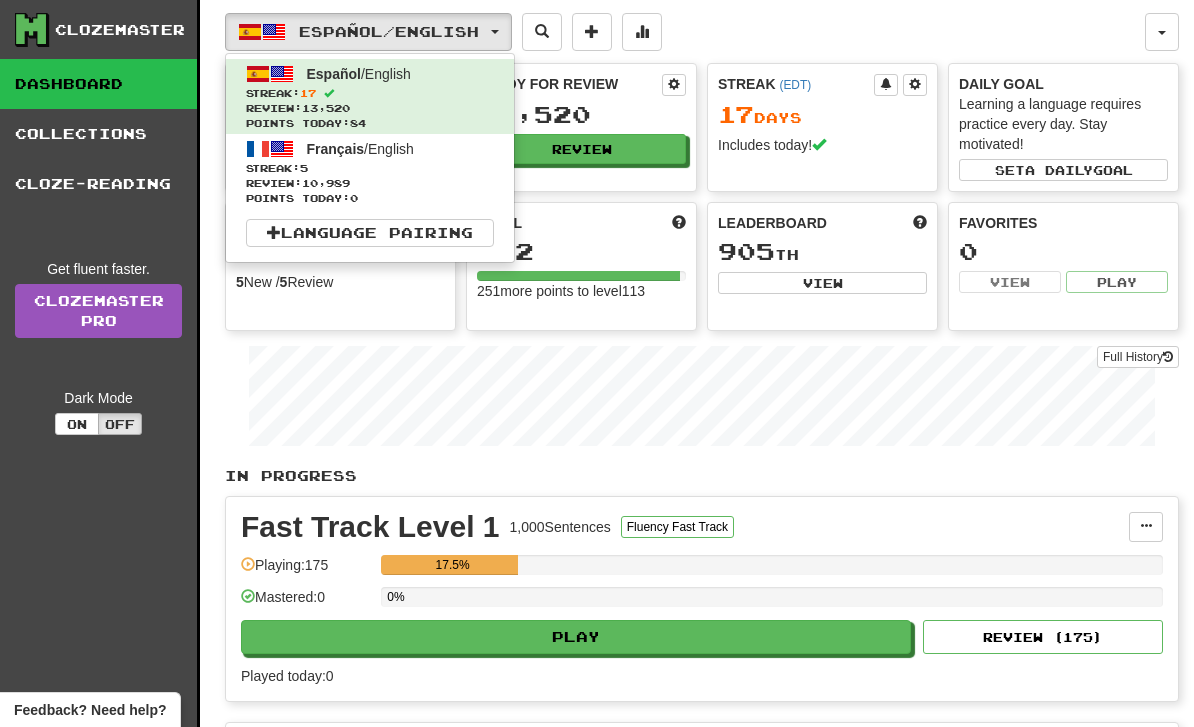 click on "Streak:  5" at bounding box center [370, 168] 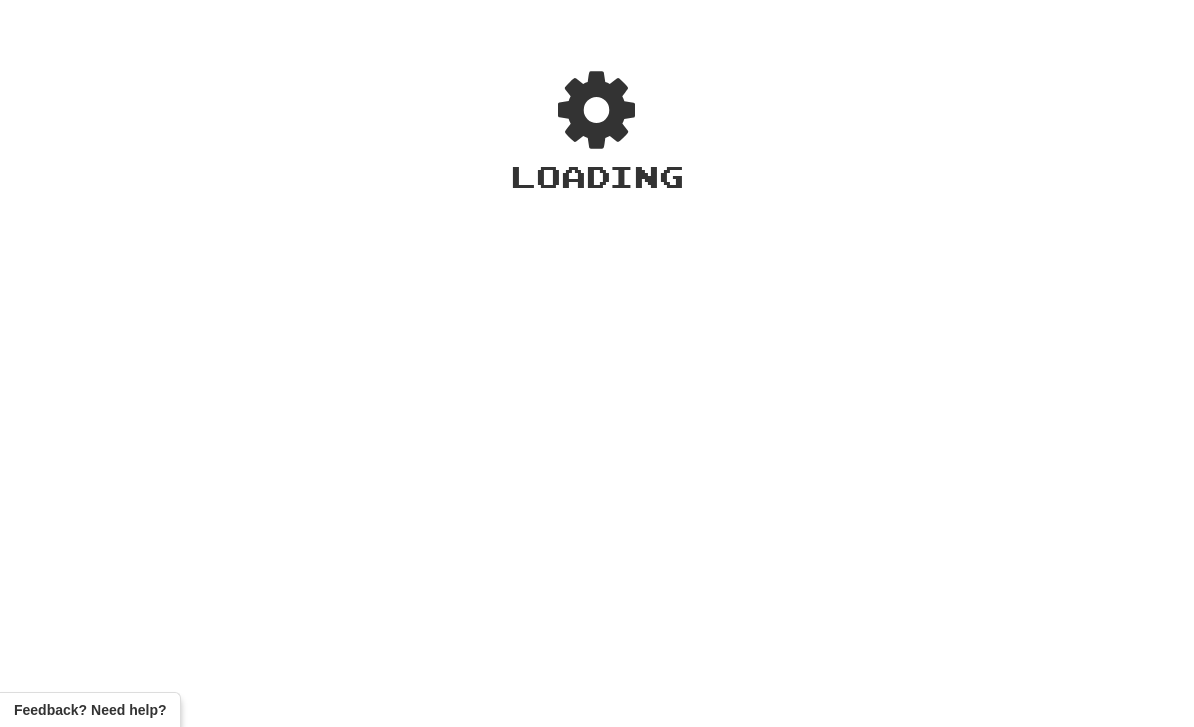 scroll, scrollTop: 0, scrollLeft: 0, axis: both 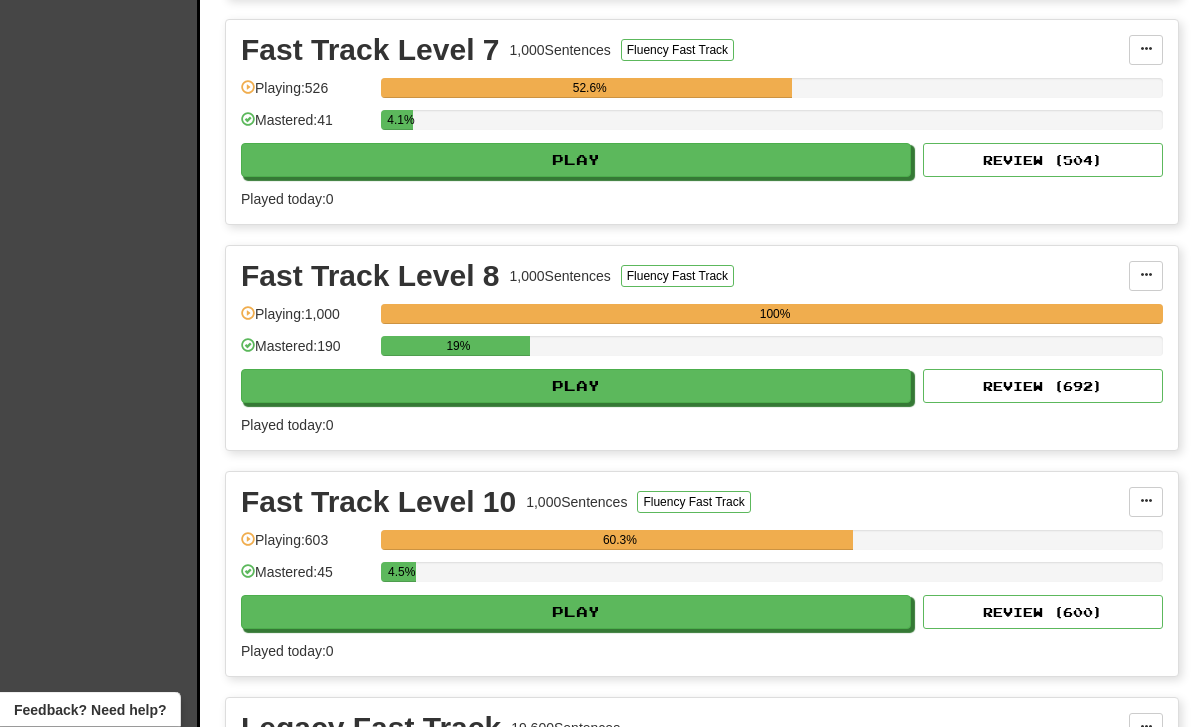 click on "Play" at bounding box center [576, 387] 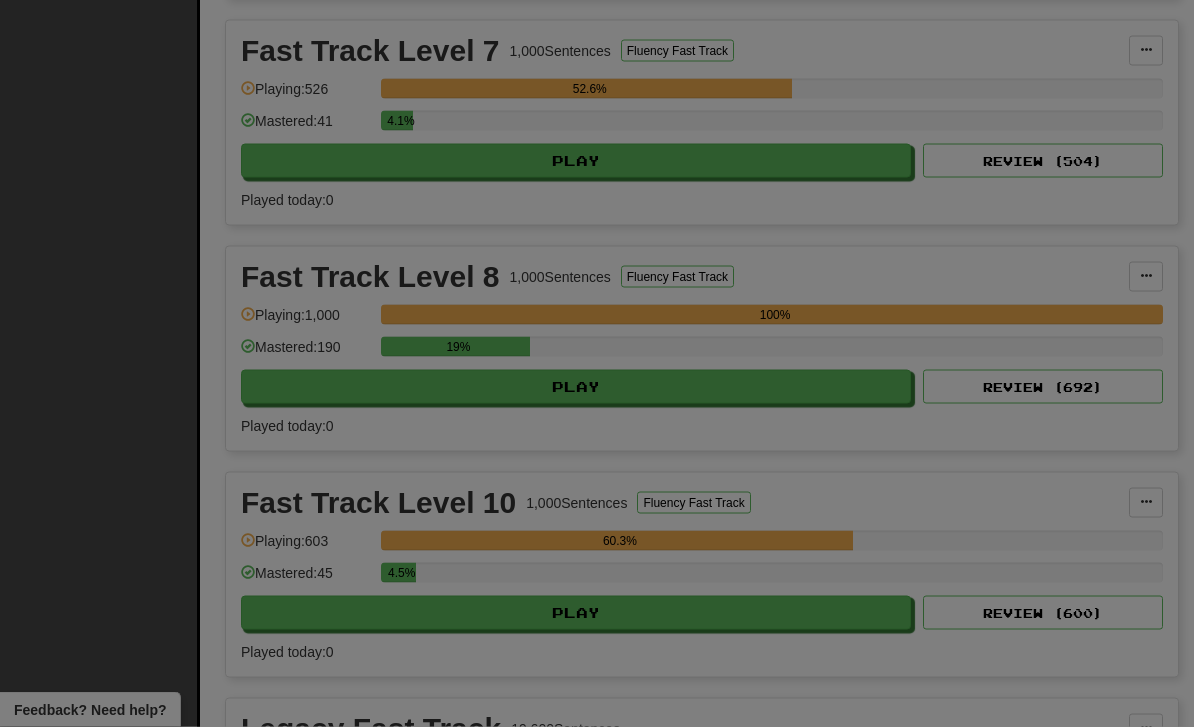 scroll, scrollTop: 929, scrollLeft: 0, axis: vertical 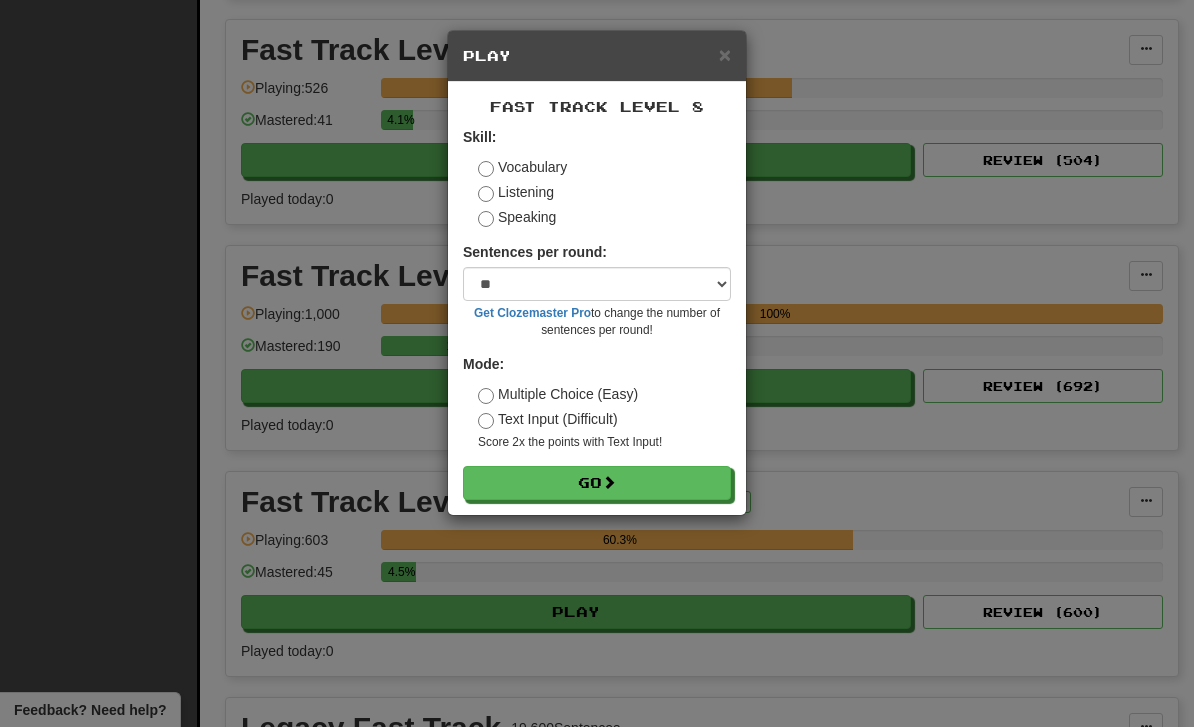 click on "Go" at bounding box center (597, 483) 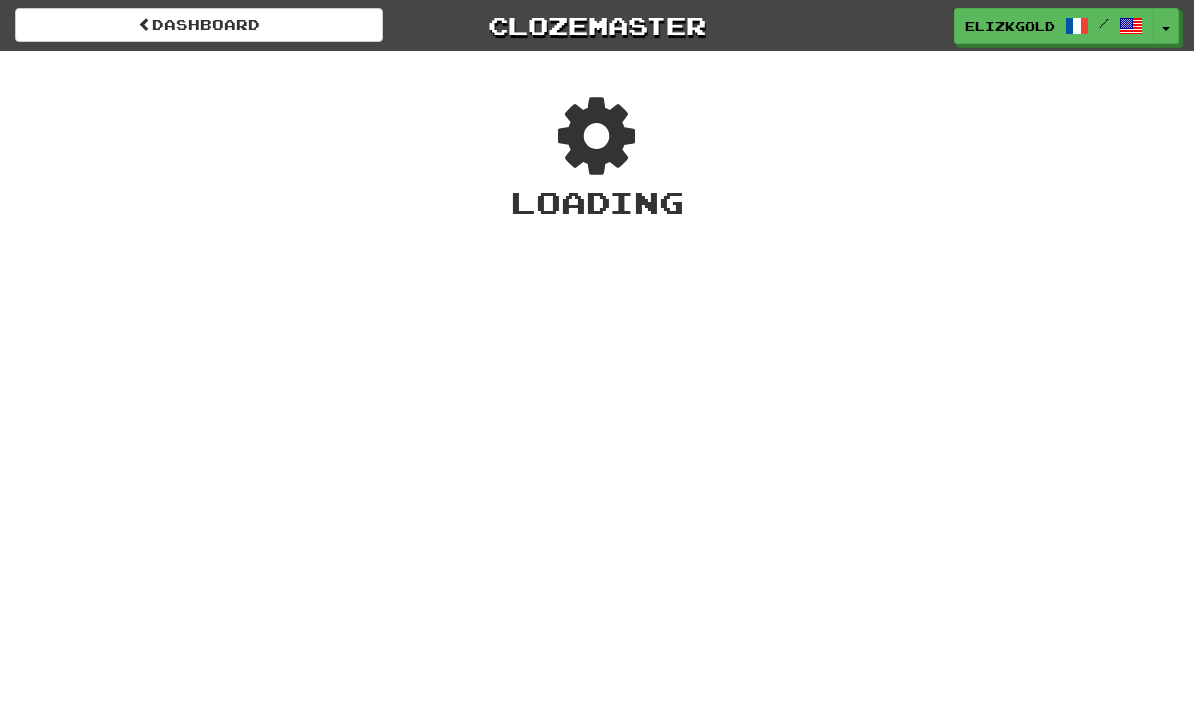 scroll, scrollTop: 0, scrollLeft: 0, axis: both 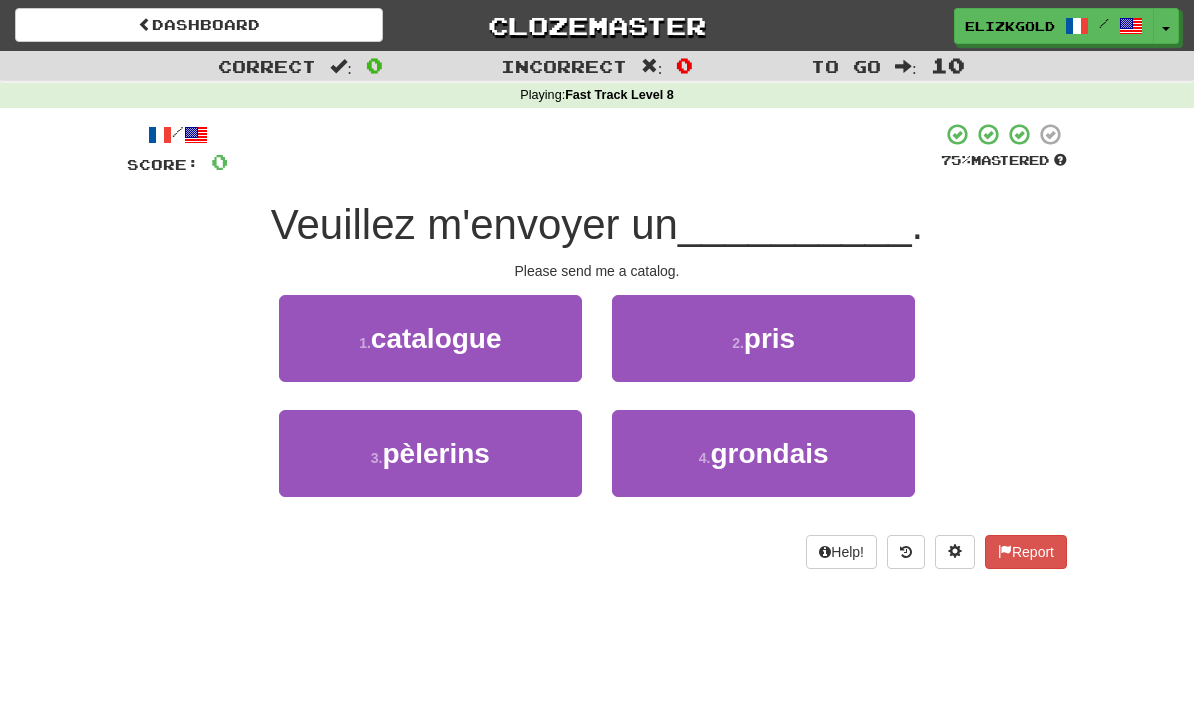 click on "1 . catalogue" at bounding box center (430, 338) 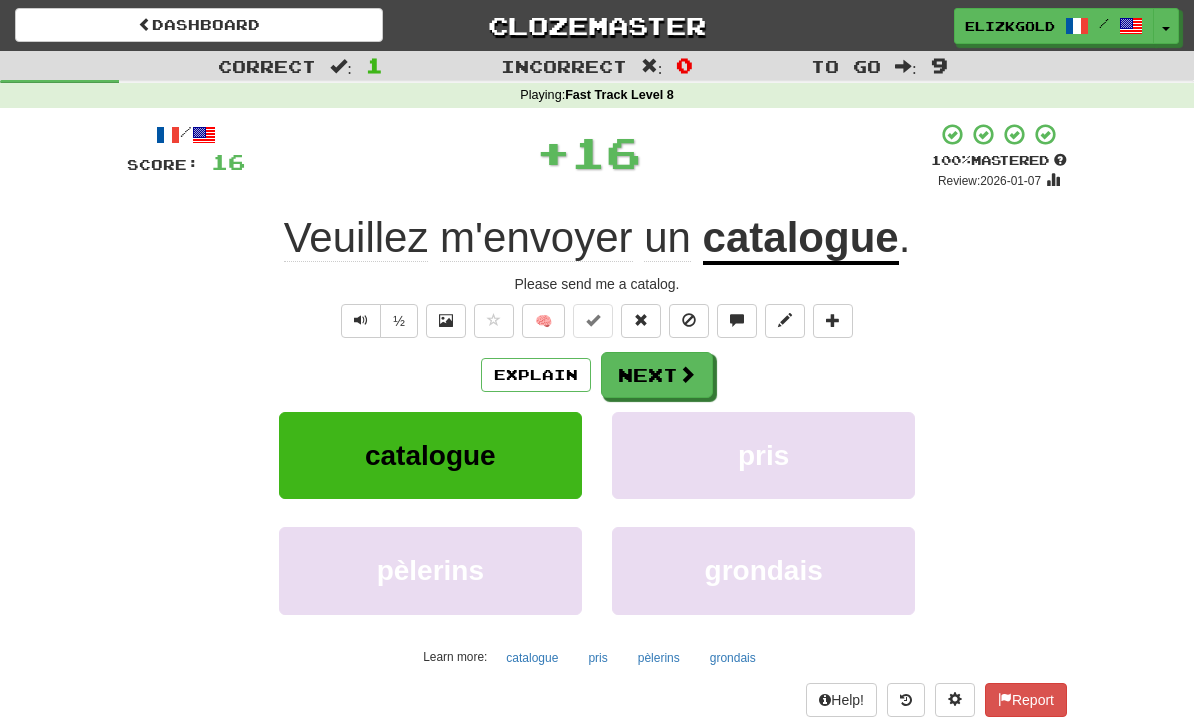 click at bounding box center (687, 374) 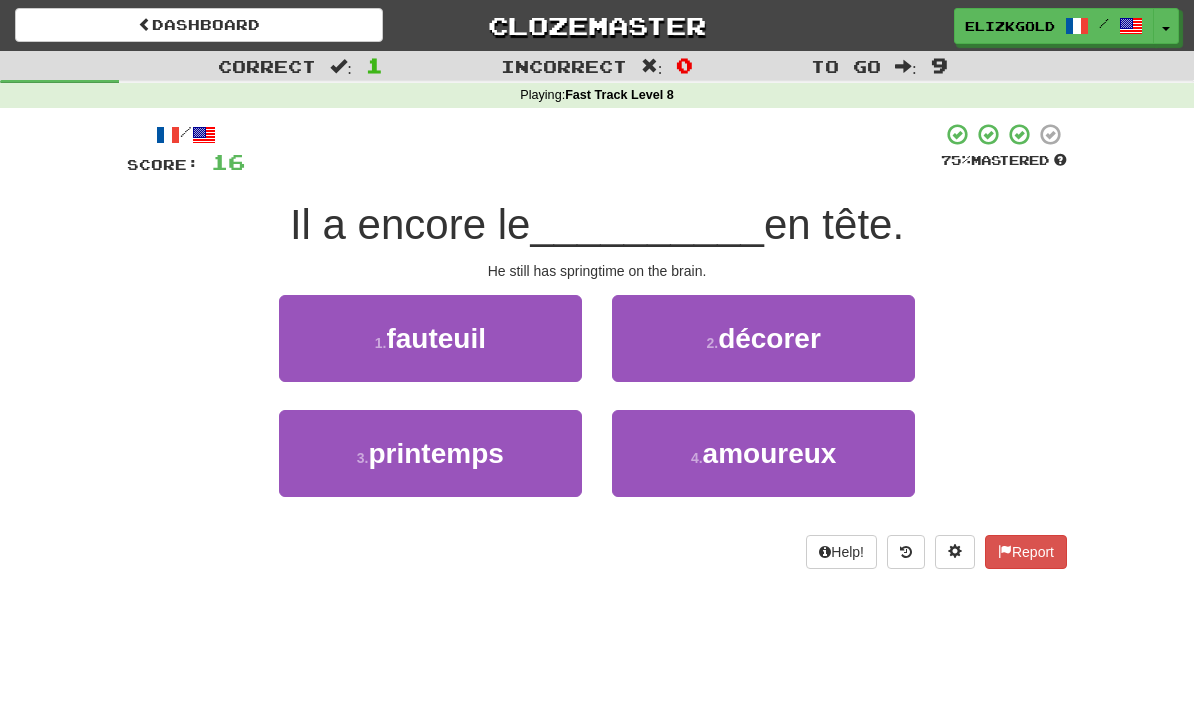 click on "3 . printemps" at bounding box center [430, 453] 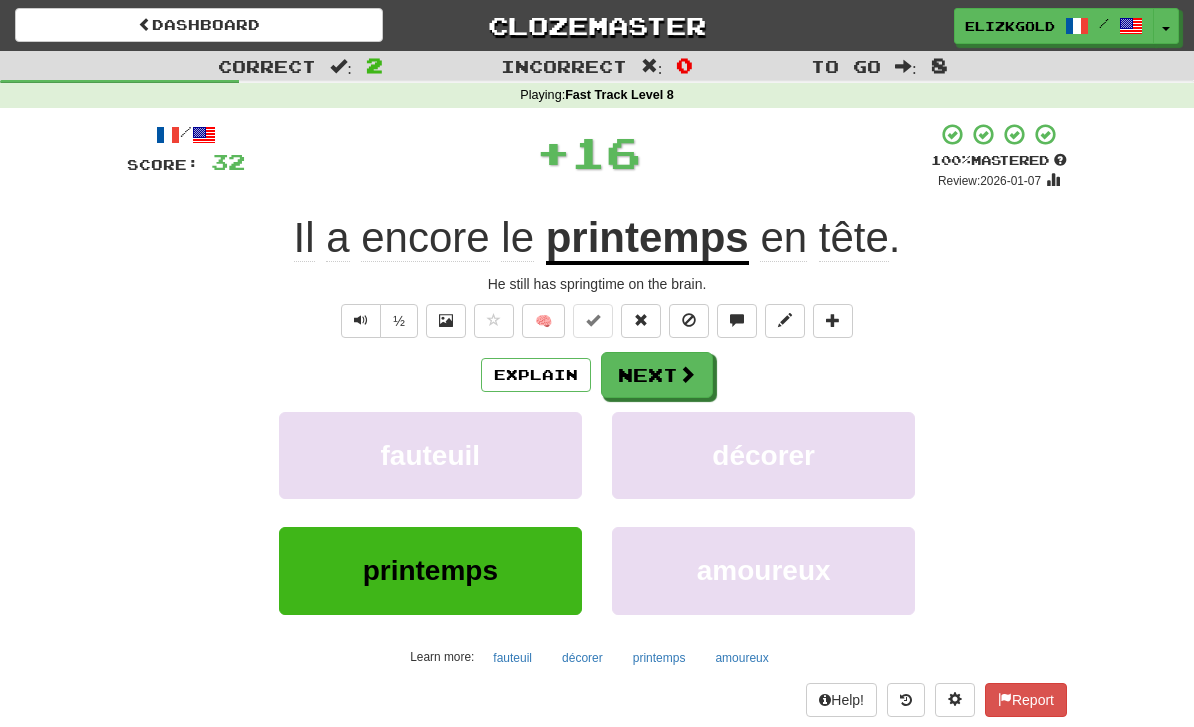 click at bounding box center (687, 374) 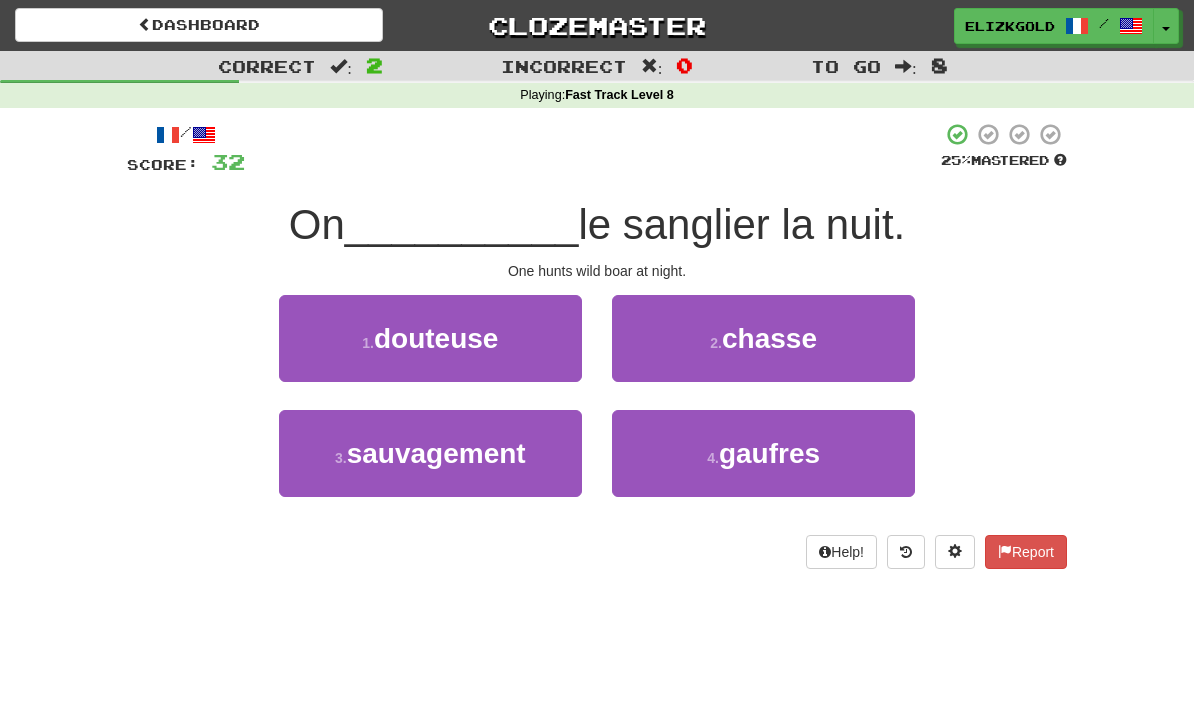click on "2 . chasse" at bounding box center (763, 338) 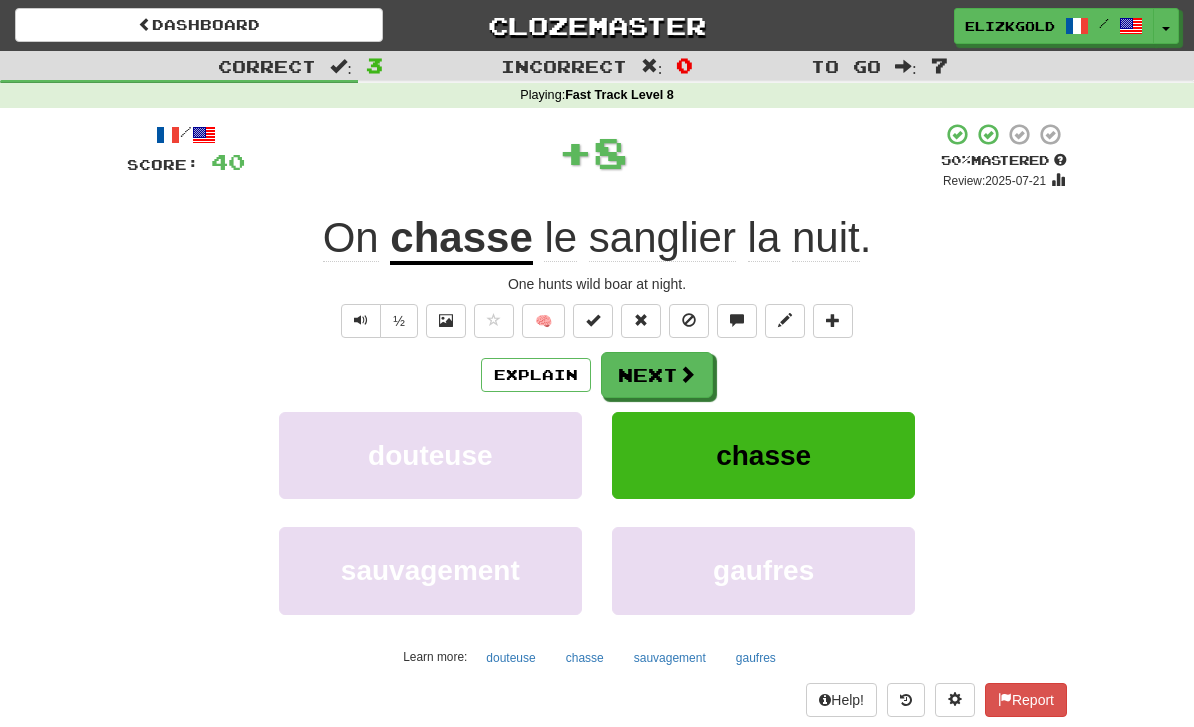 click on "Next" at bounding box center [657, 375] 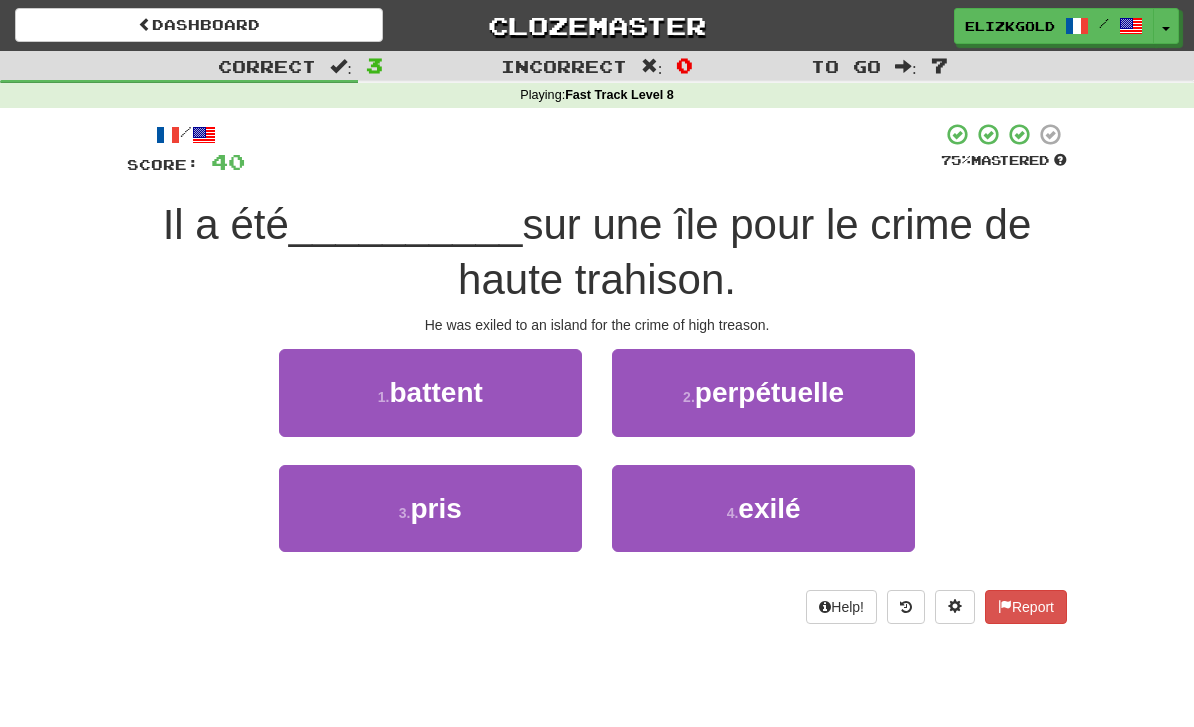 click on "4 . exilé" at bounding box center (763, 508) 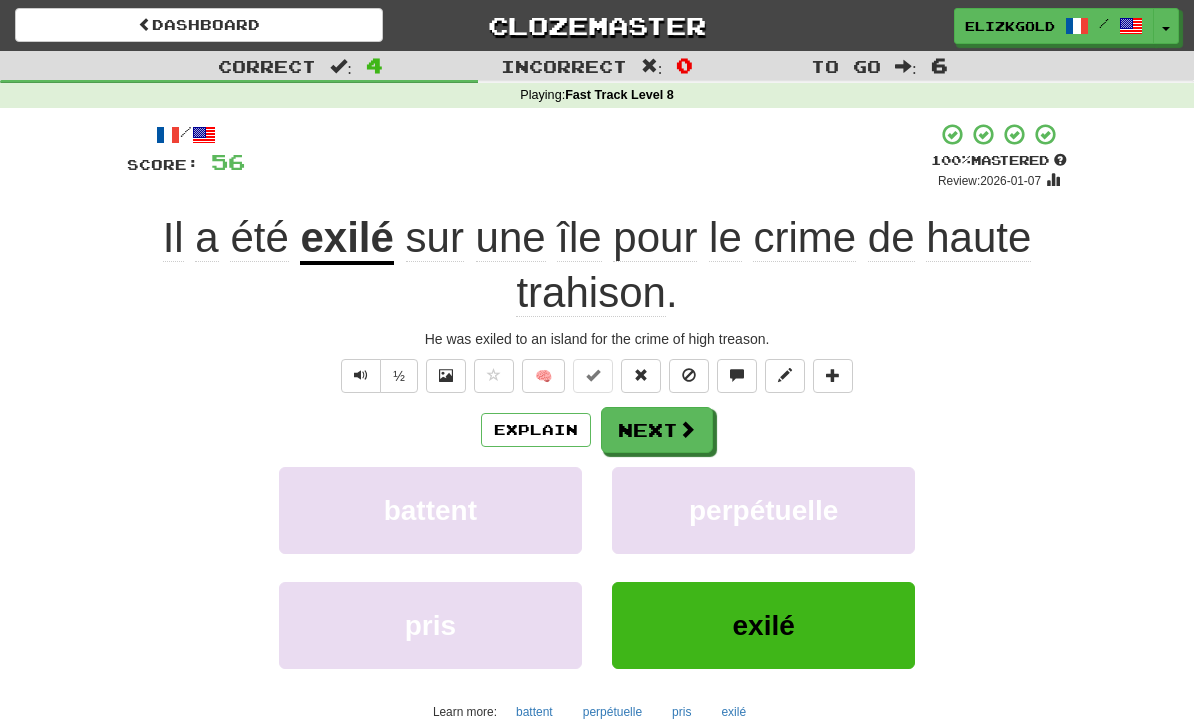 click at bounding box center (687, 429) 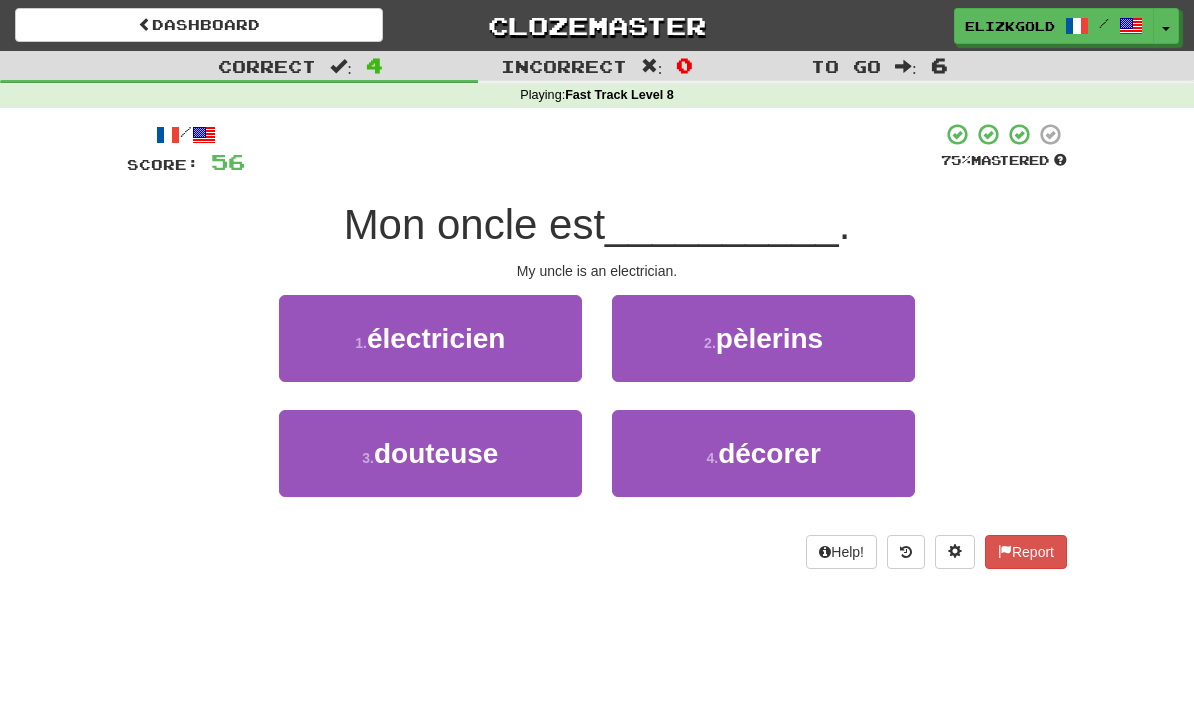 click on "1 . électricien" at bounding box center (430, 338) 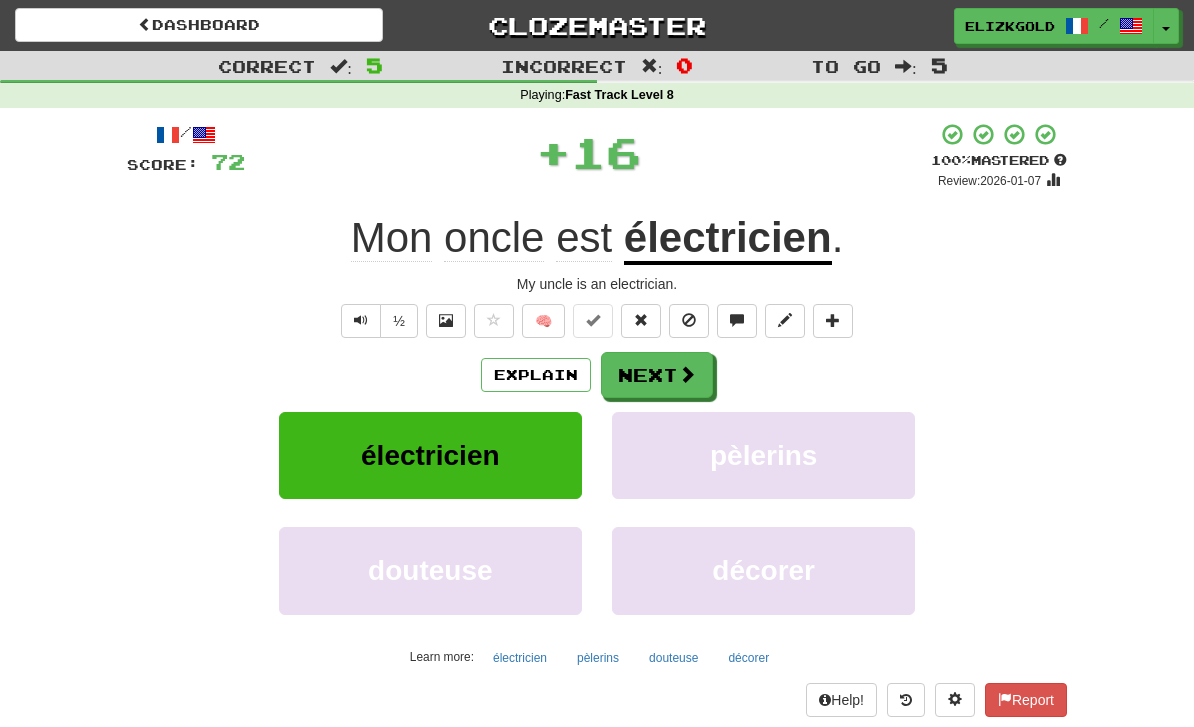 click on "Next" at bounding box center (657, 375) 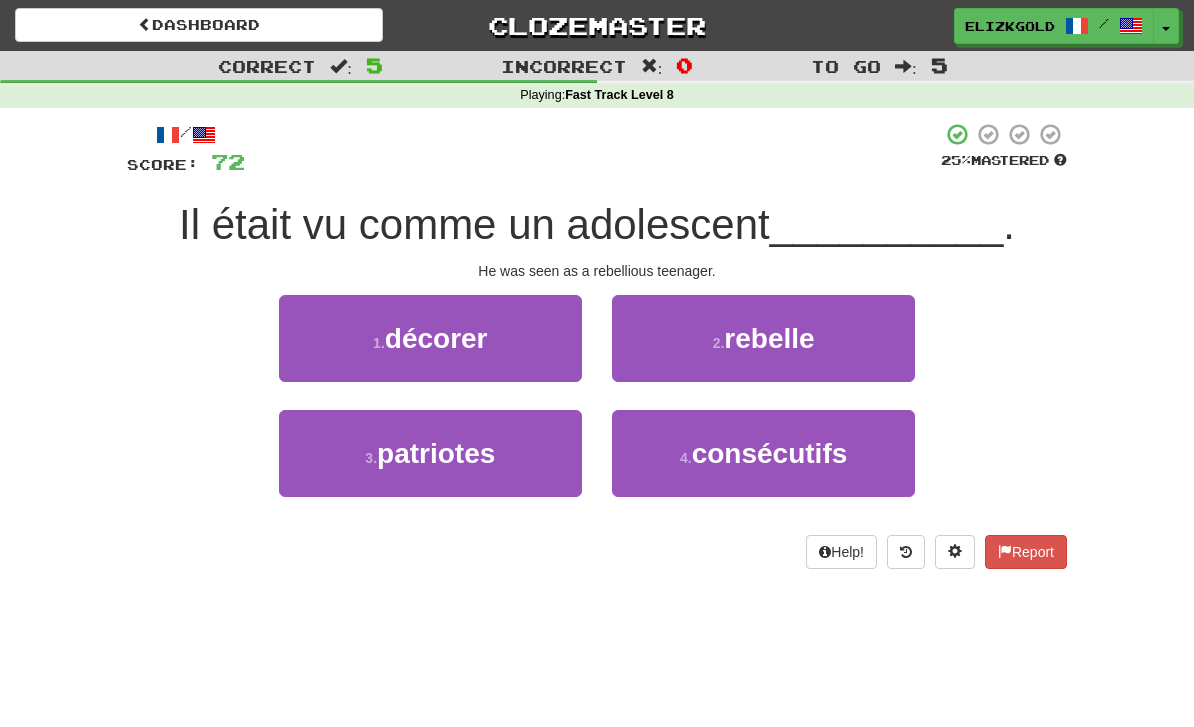 click on "2 . rebelle" at bounding box center (763, 338) 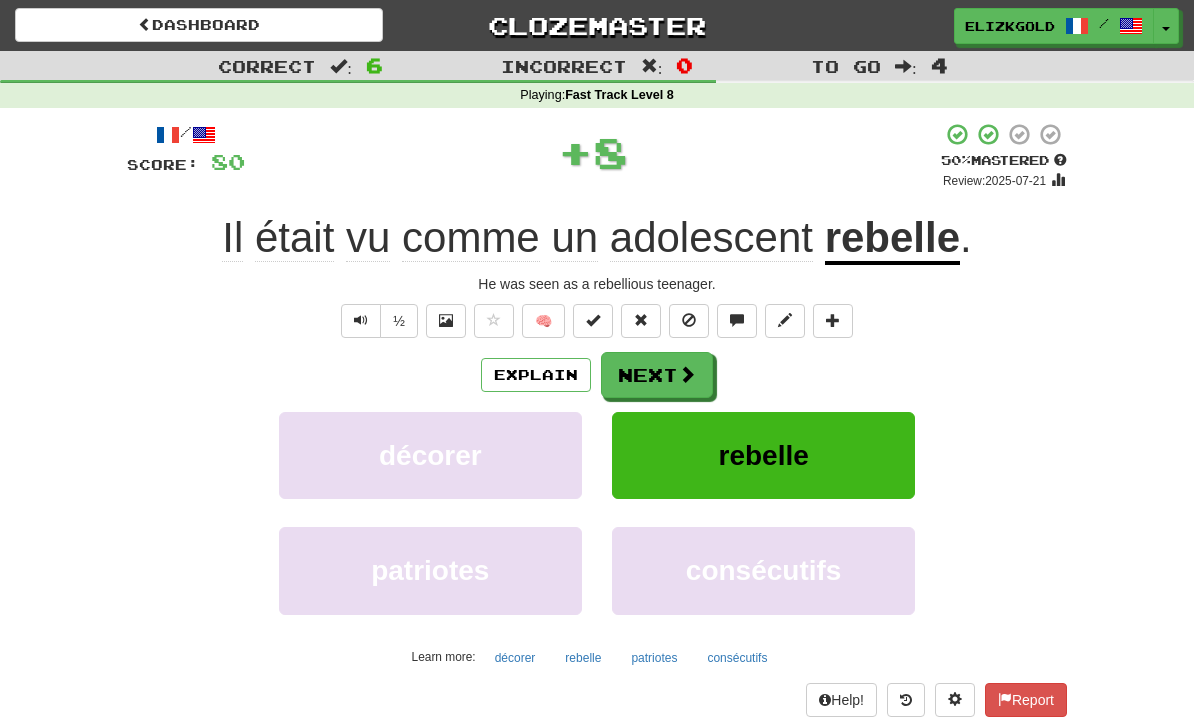 click at bounding box center (687, 374) 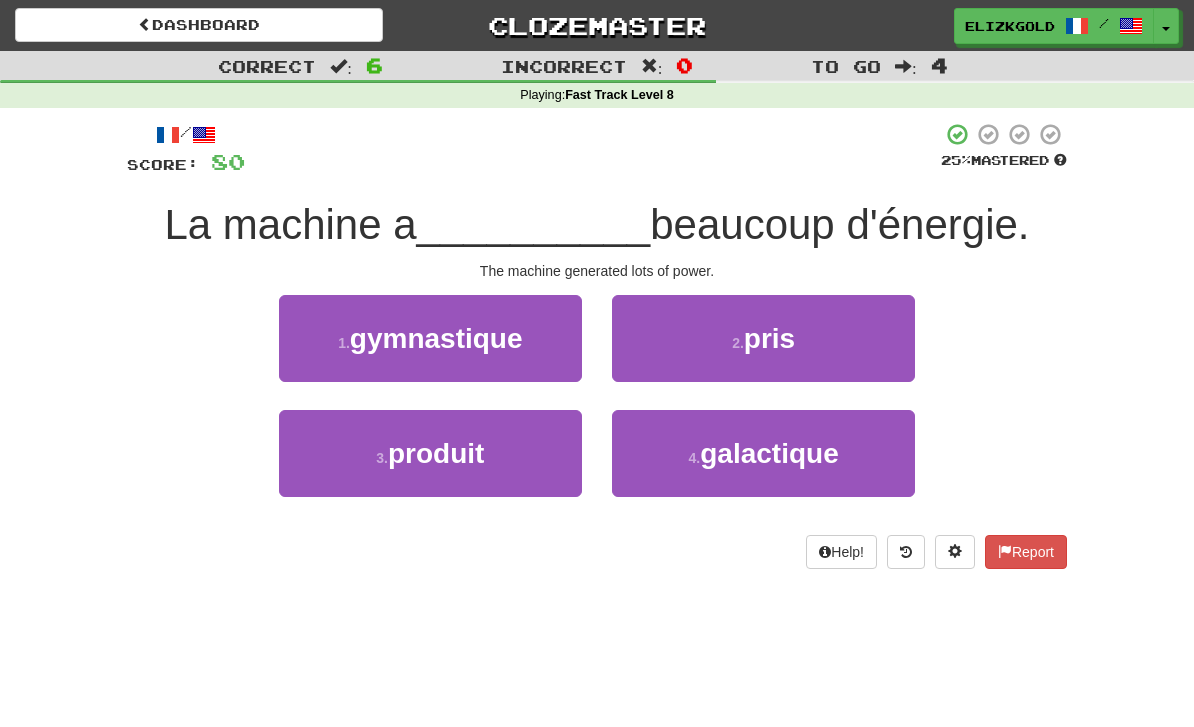 click on "3 .  produit" at bounding box center [430, 453] 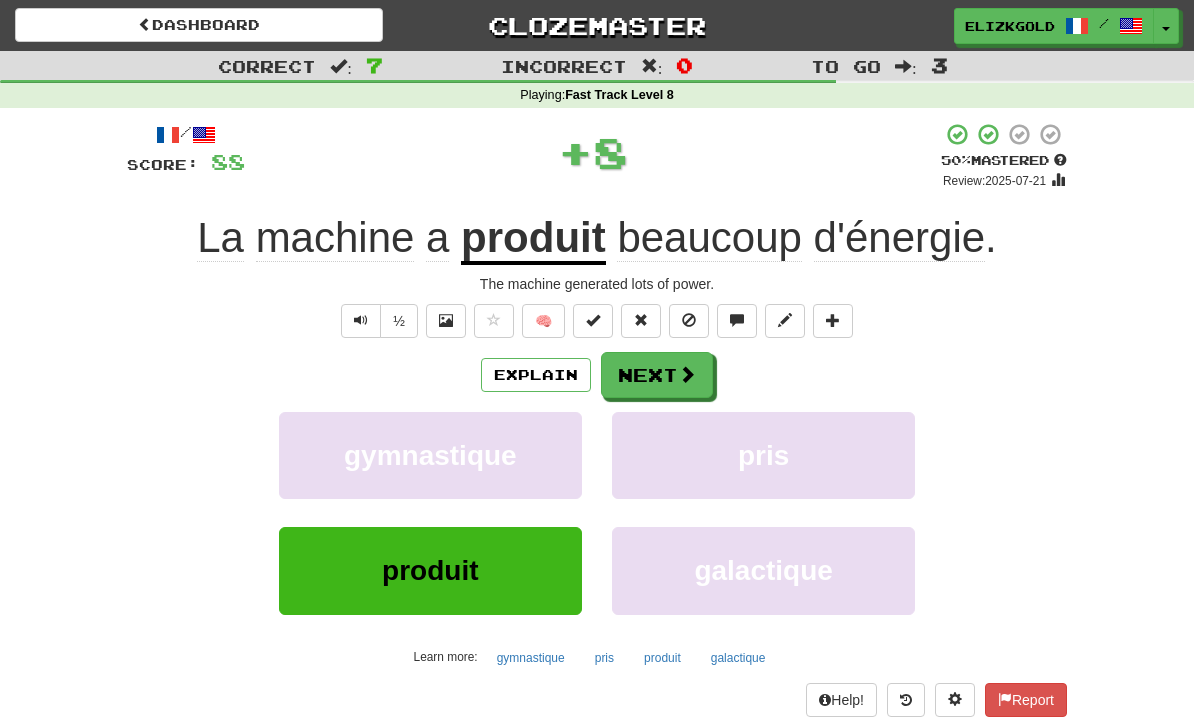 click on "Next" at bounding box center (657, 375) 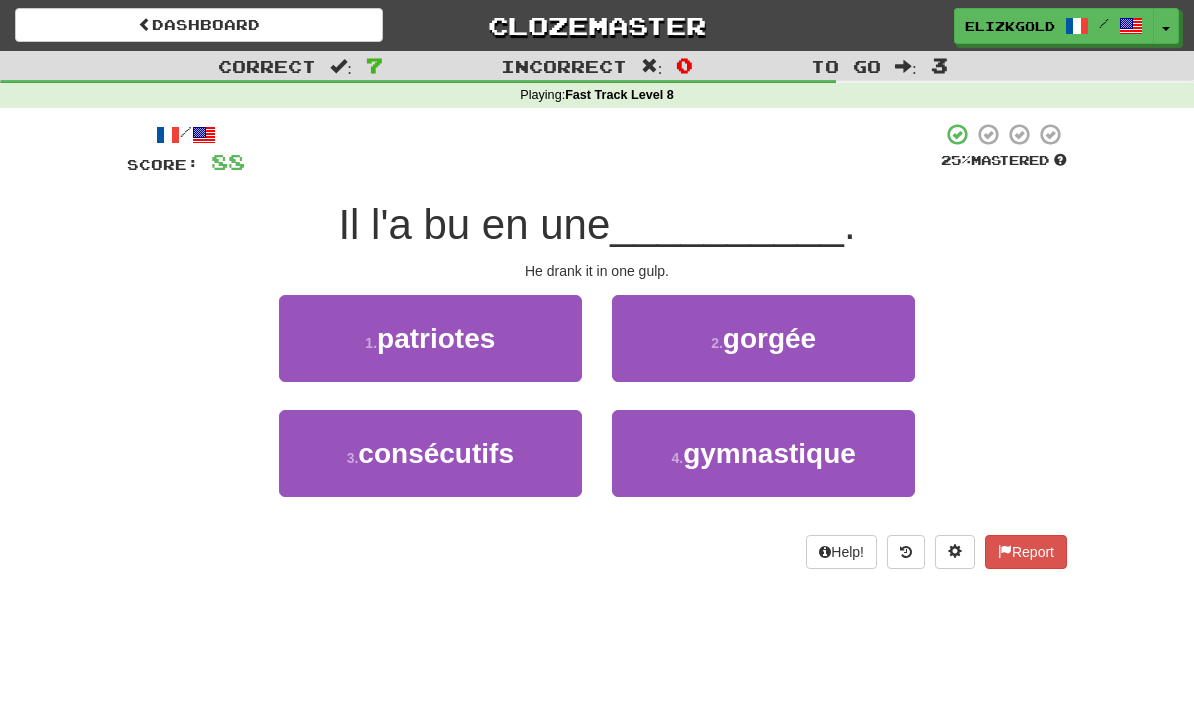 click on "2 . gorgée" at bounding box center (763, 338) 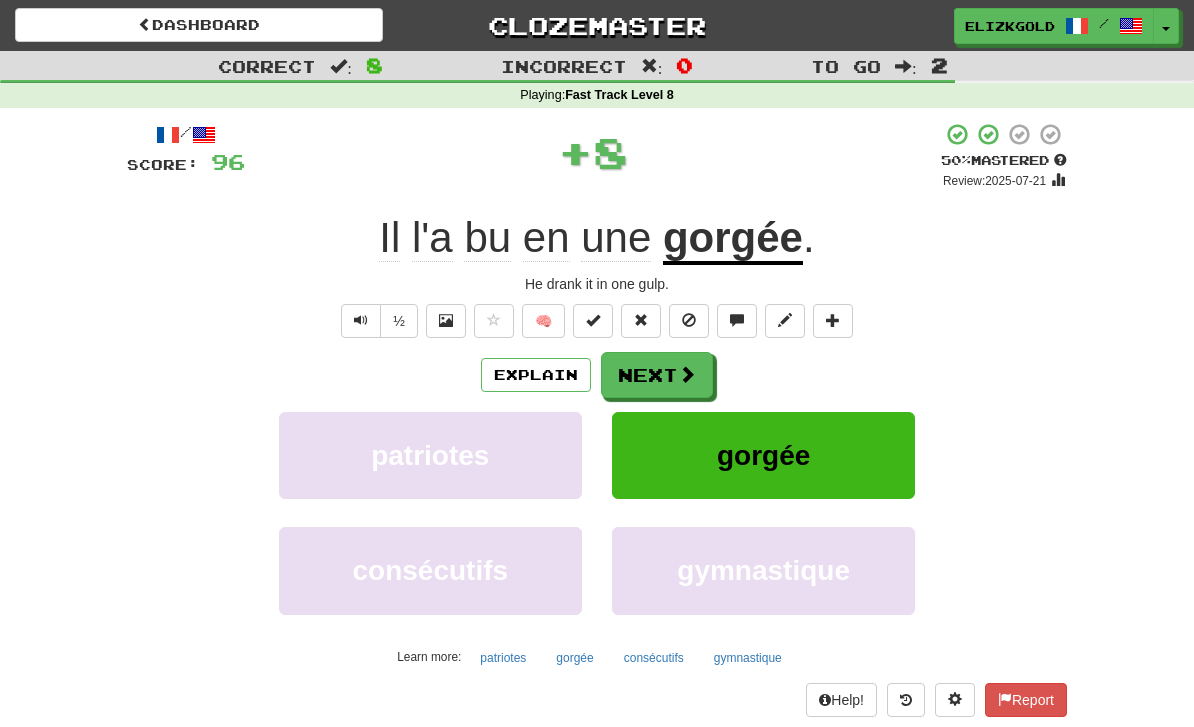 click on "Next" at bounding box center (657, 375) 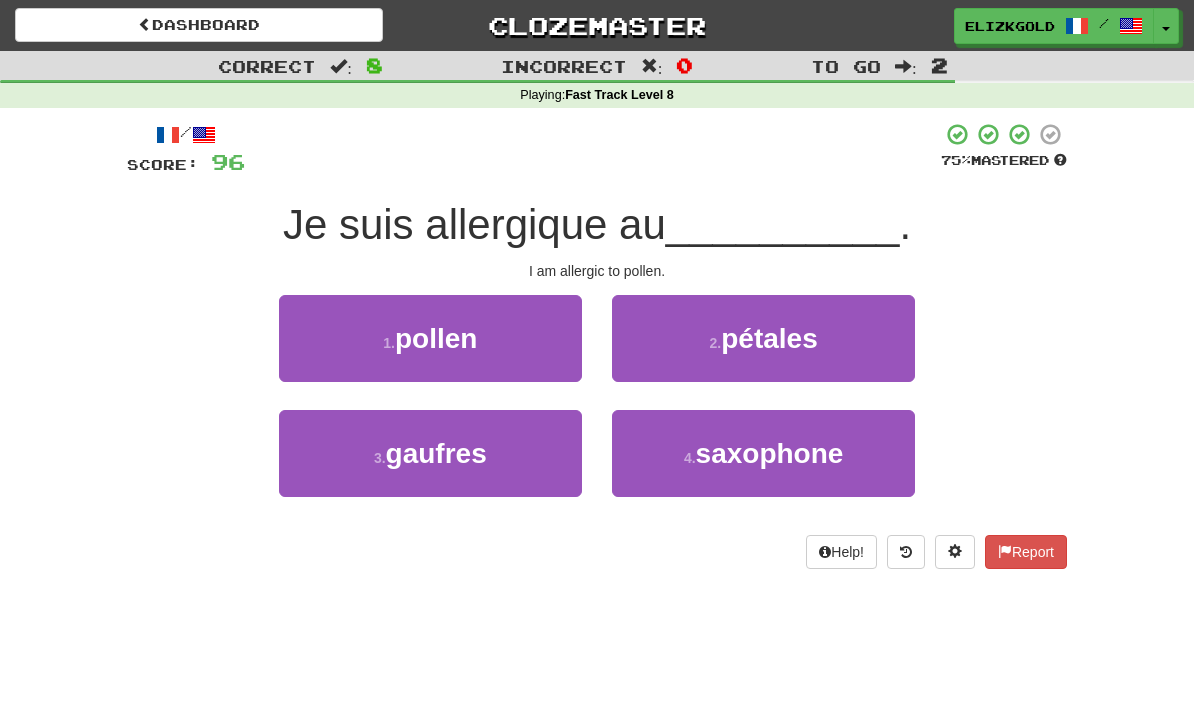 click on "1 . pollen" at bounding box center (430, 338) 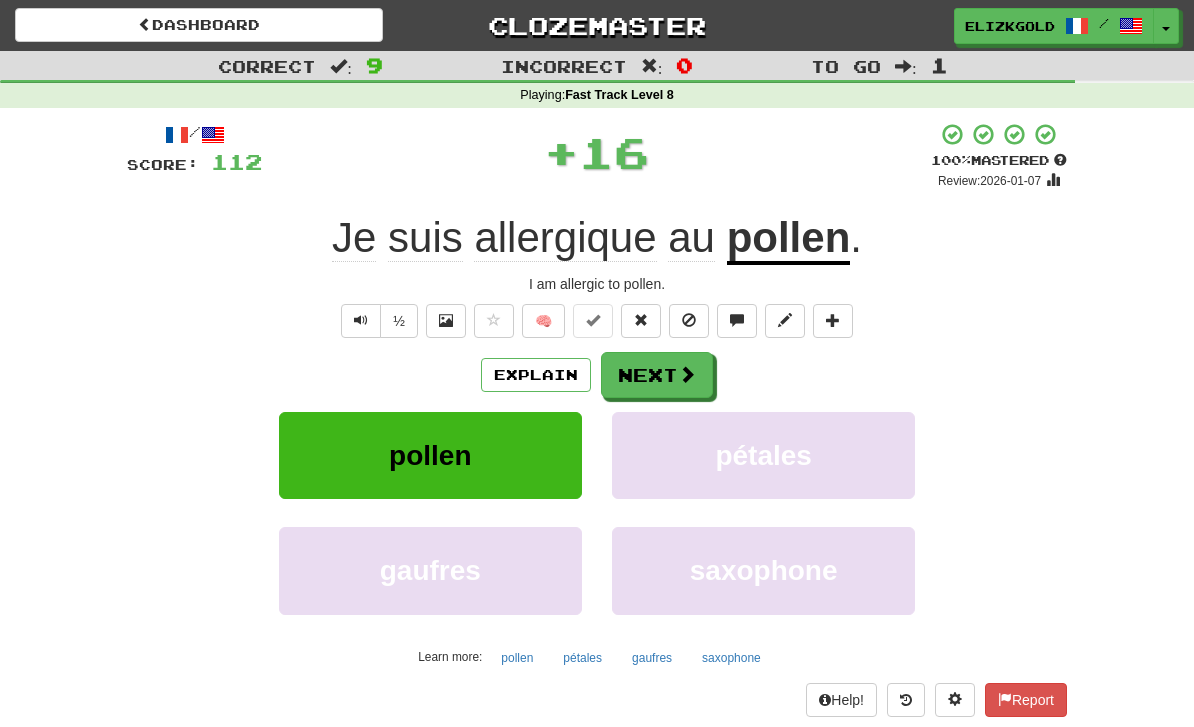 click on "Next" at bounding box center [657, 375] 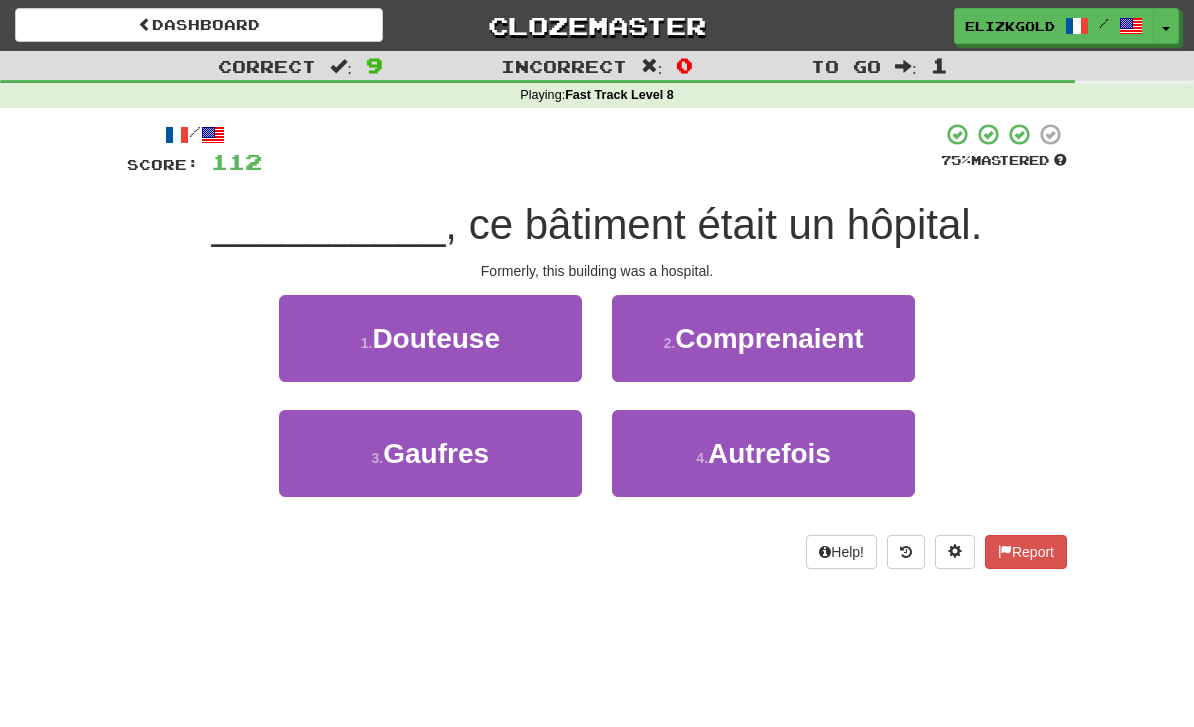 click on "4 . Autrefois" at bounding box center [763, 453] 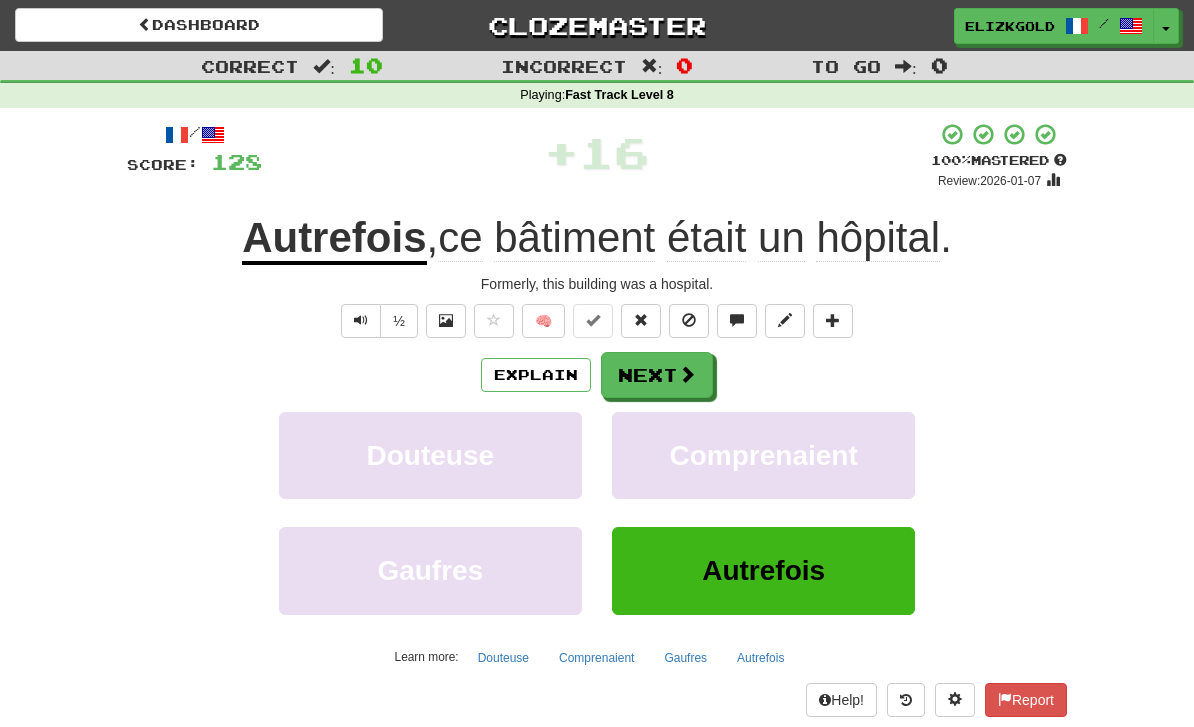 click at bounding box center [687, 374] 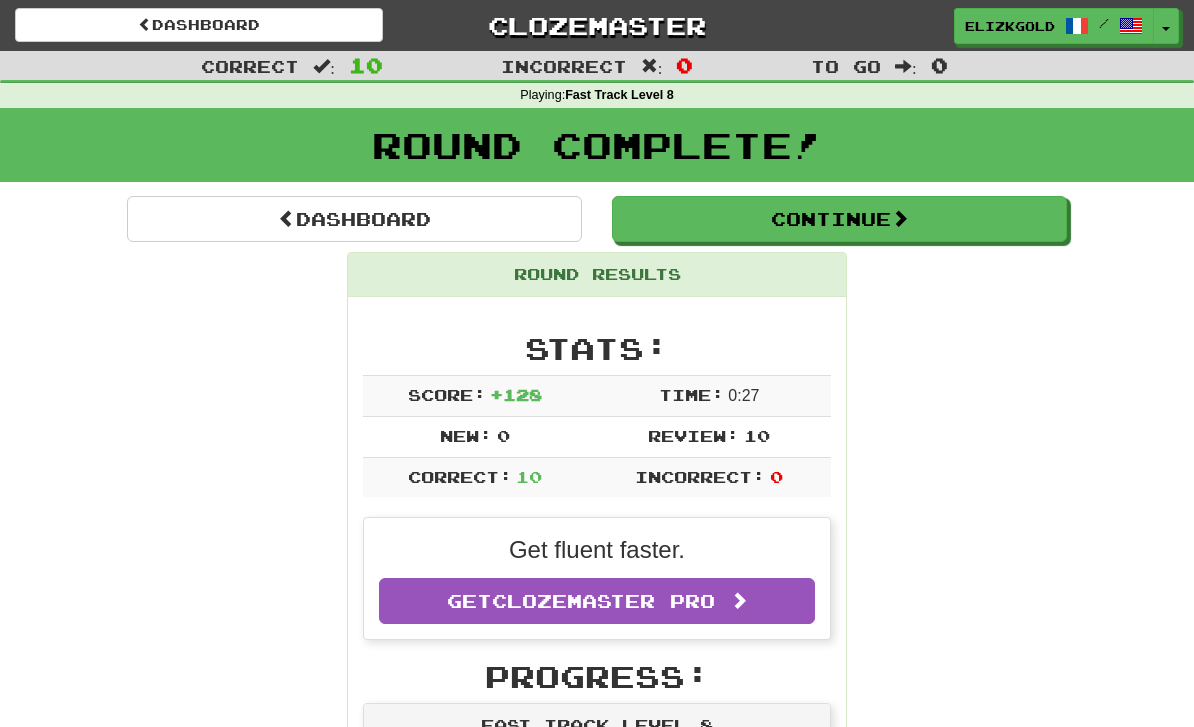 click on "Continue" at bounding box center [839, 219] 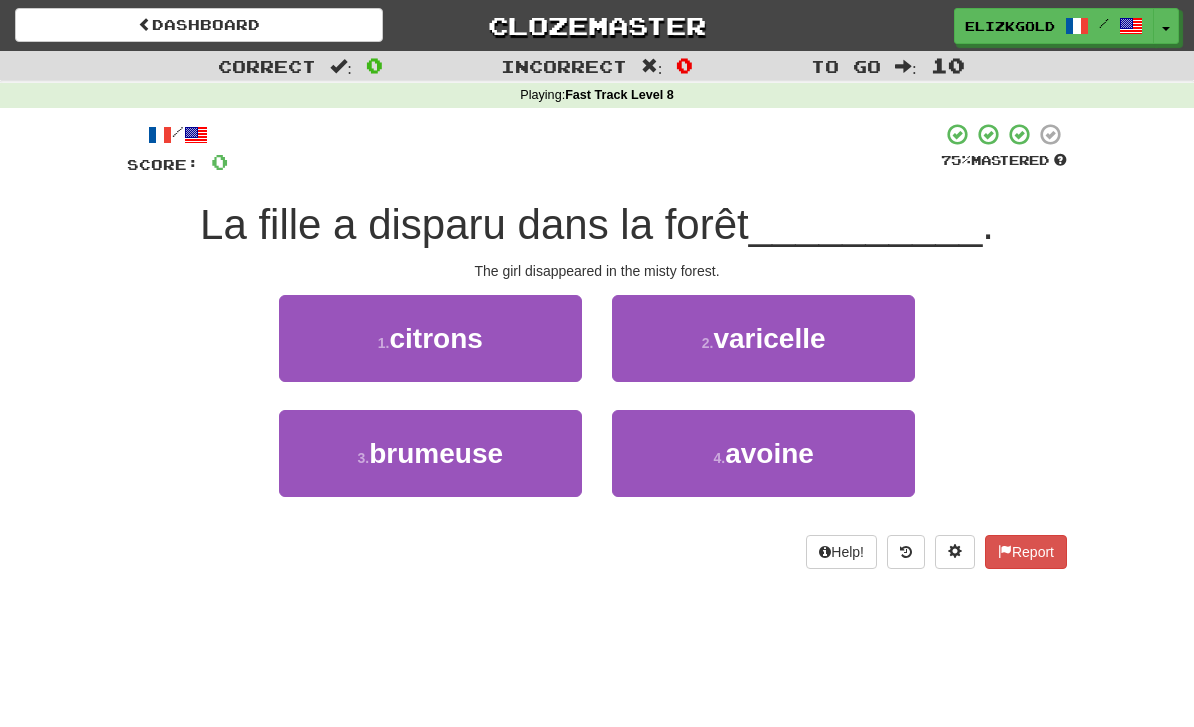click on "3 . brumeuse" at bounding box center (430, 453) 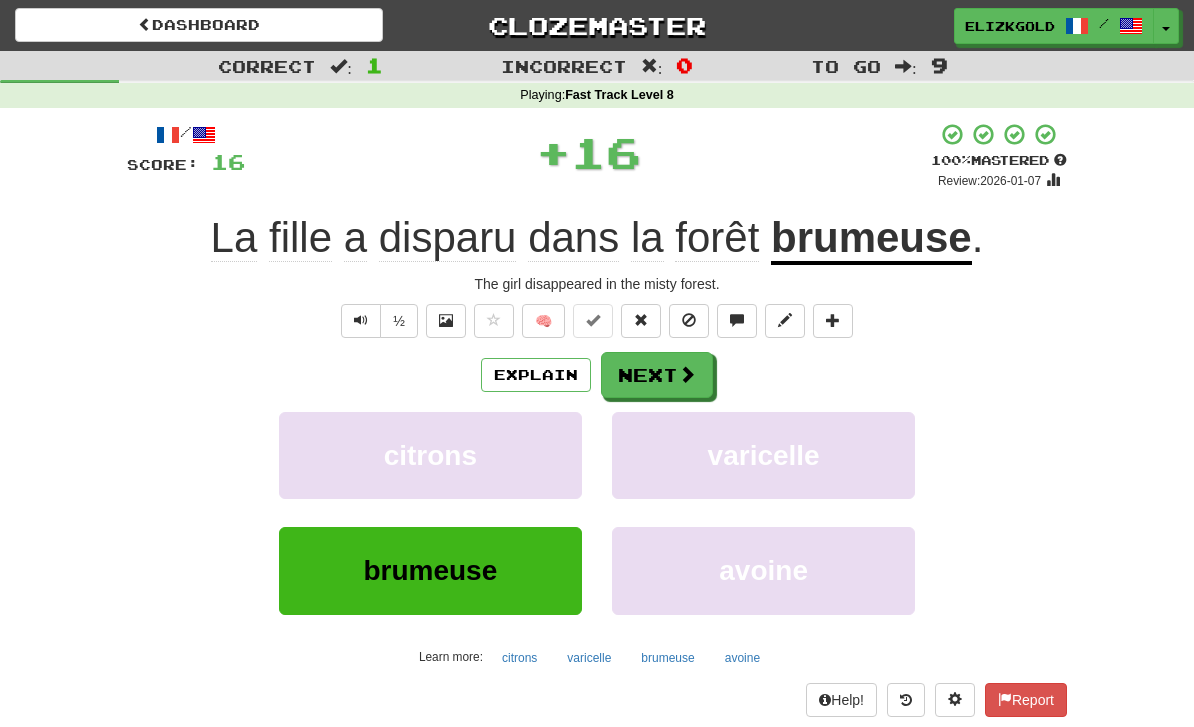 click at bounding box center [687, 374] 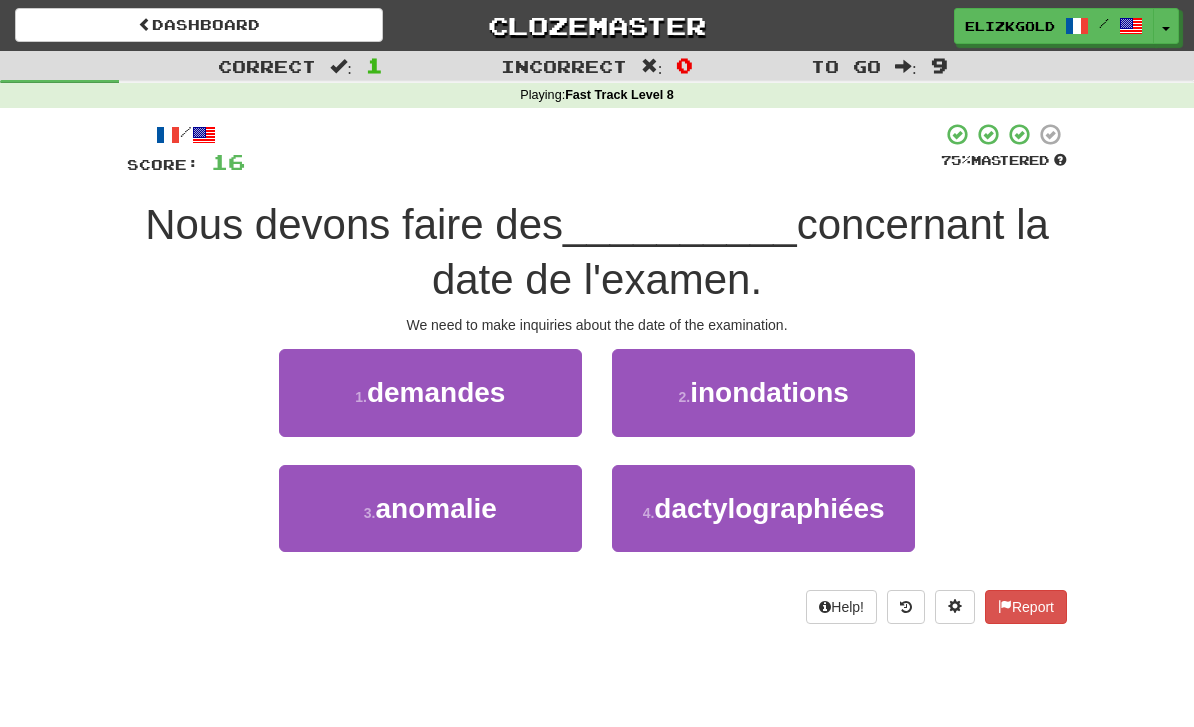 click on "1 . demandes" at bounding box center (430, 392) 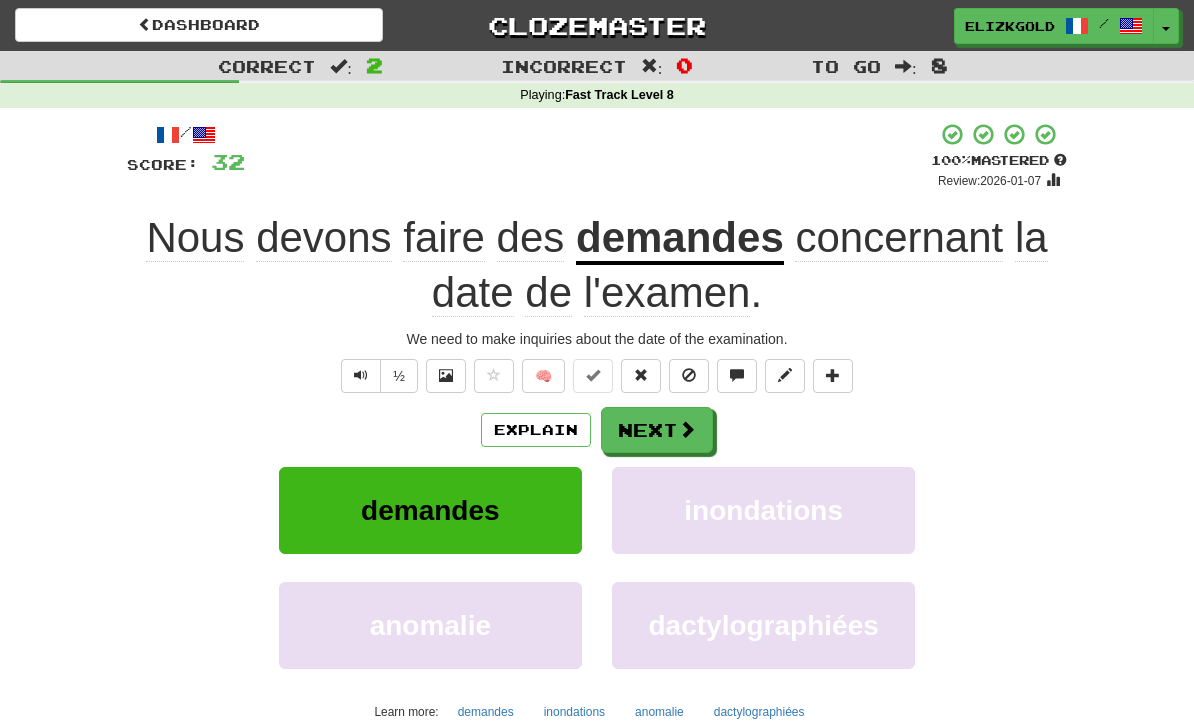 click at bounding box center (687, 429) 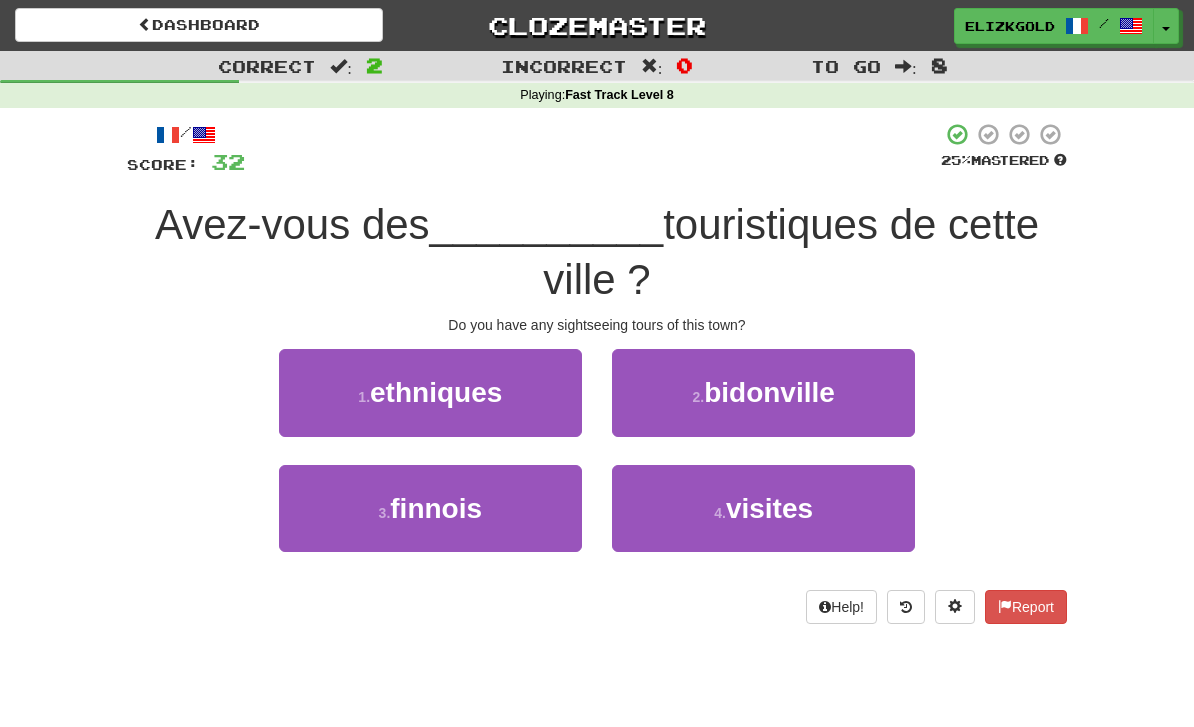 click on "4 . visites" at bounding box center (763, 508) 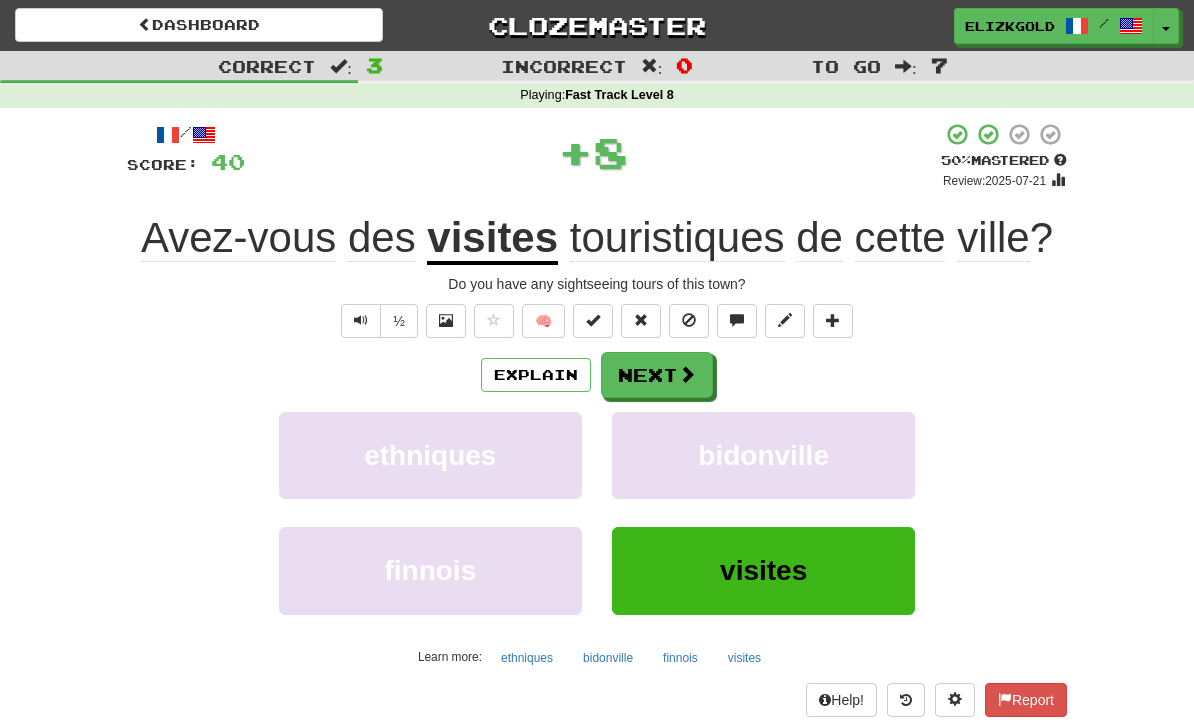 click on "Next" at bounding box center (657, 375) 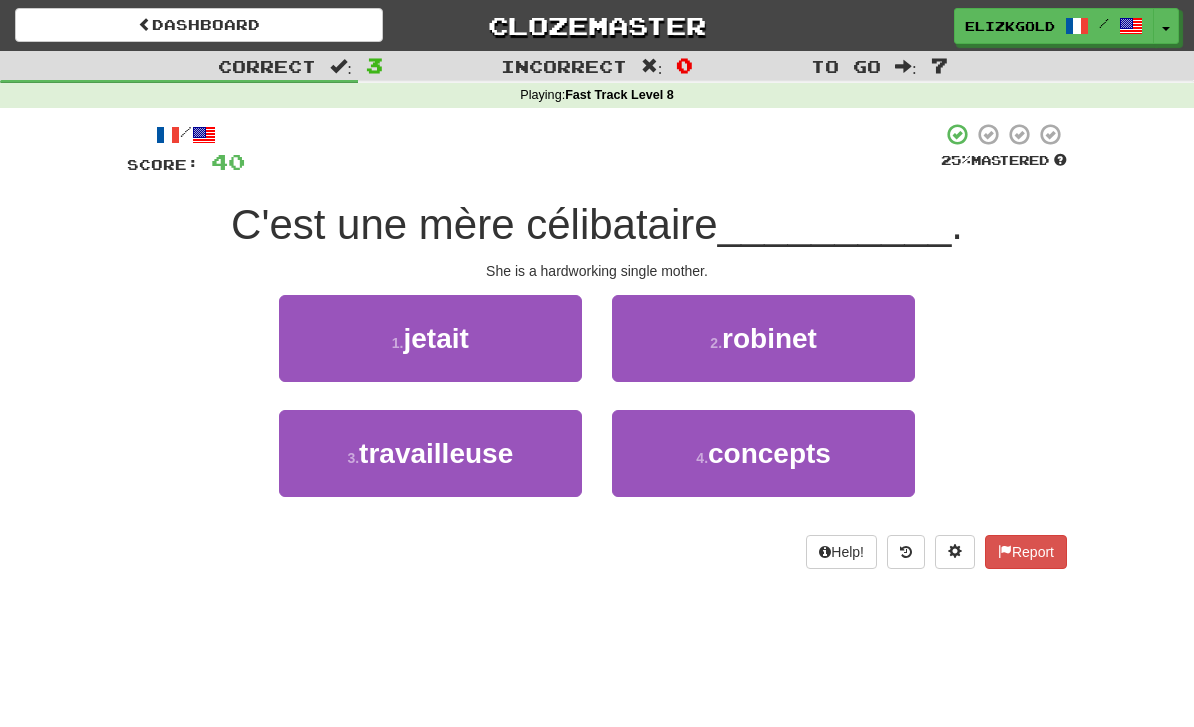 click on "3 . travailleuse" at bounding box center (430, 453) 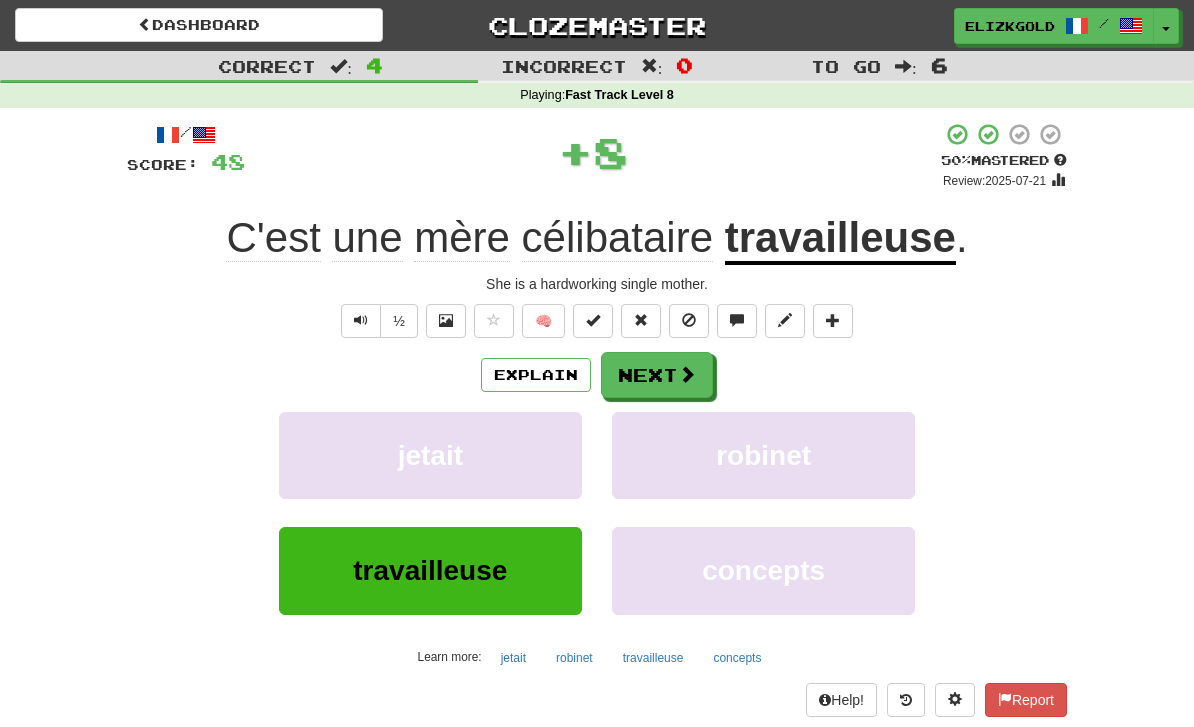 click on "Next" at bounding box center [657, 375] 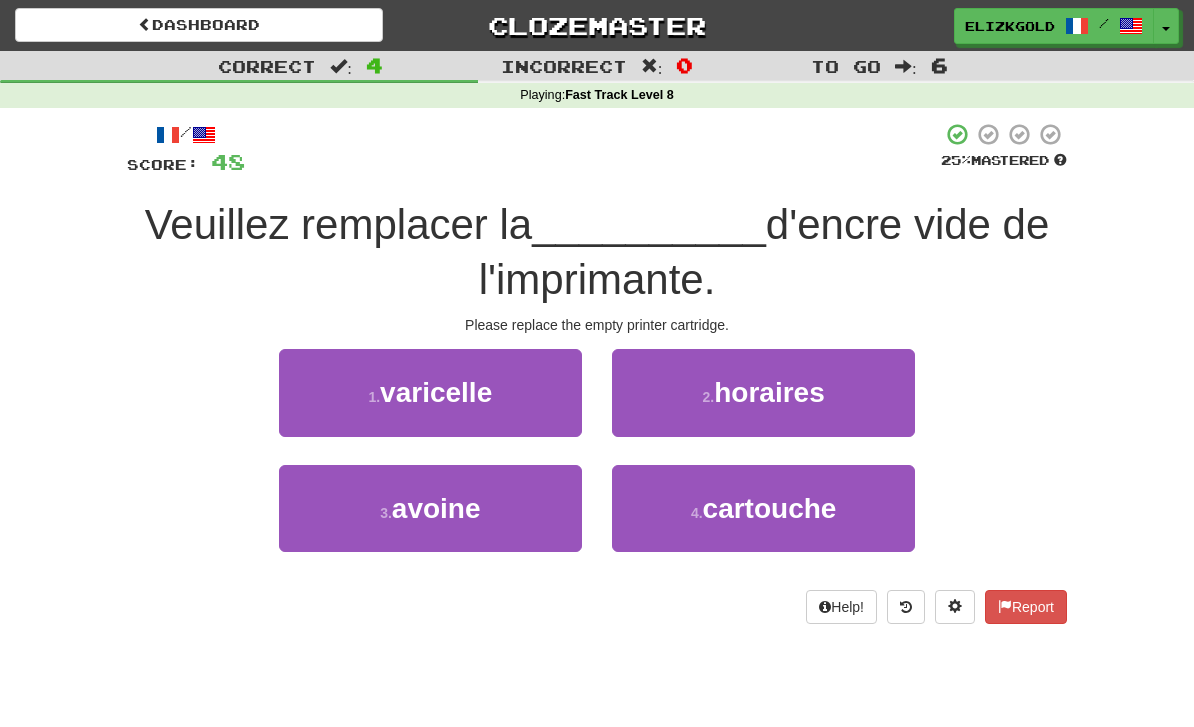 click on "4 . cartouche" at bounding box center [763, 508] 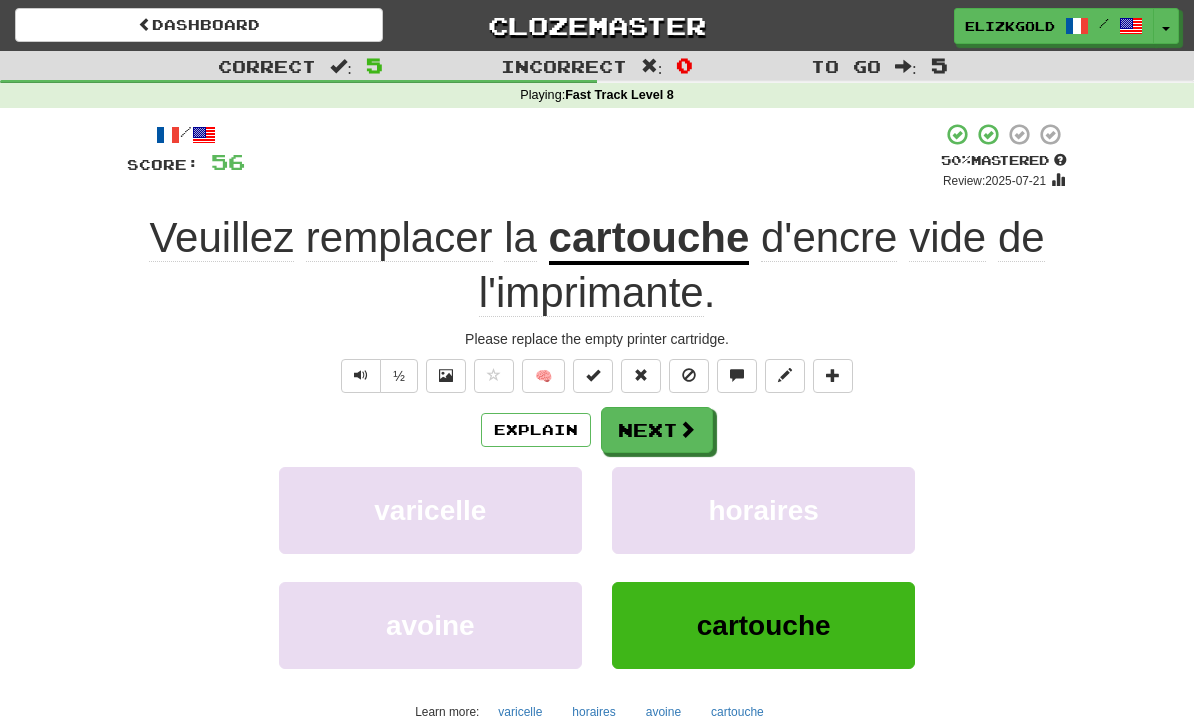 click at bounding box center [687, 429] 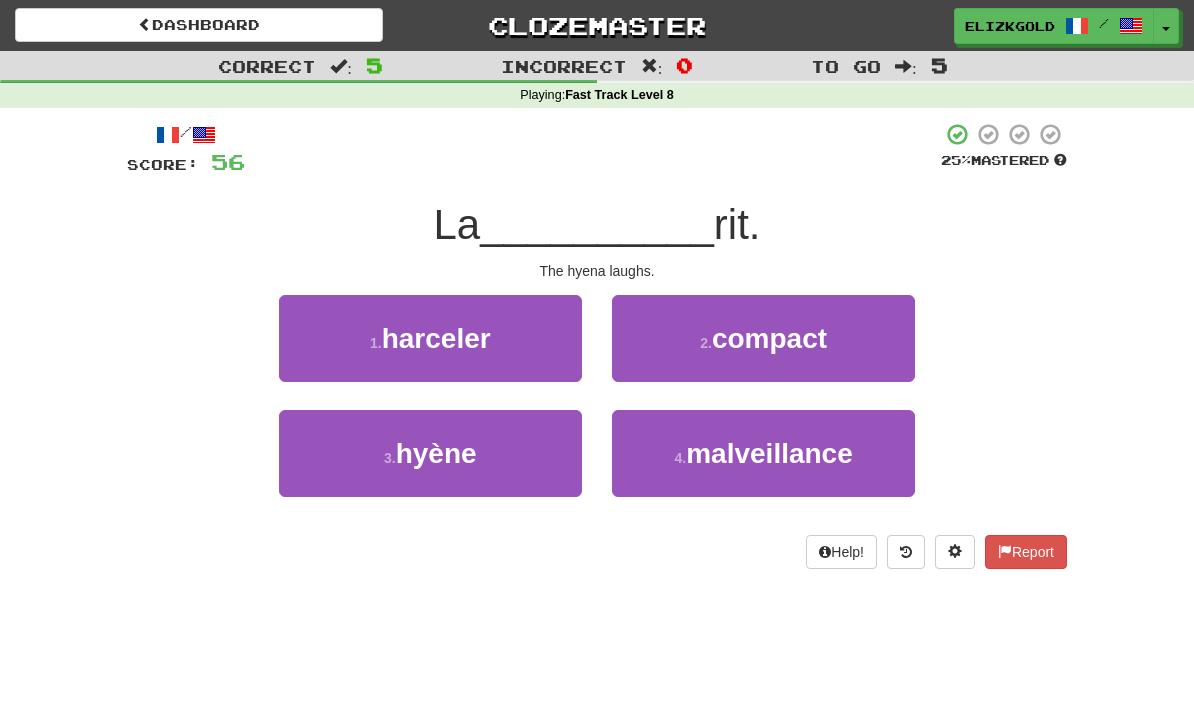 click on "3 . hyène" at bounding box center (430, 453) 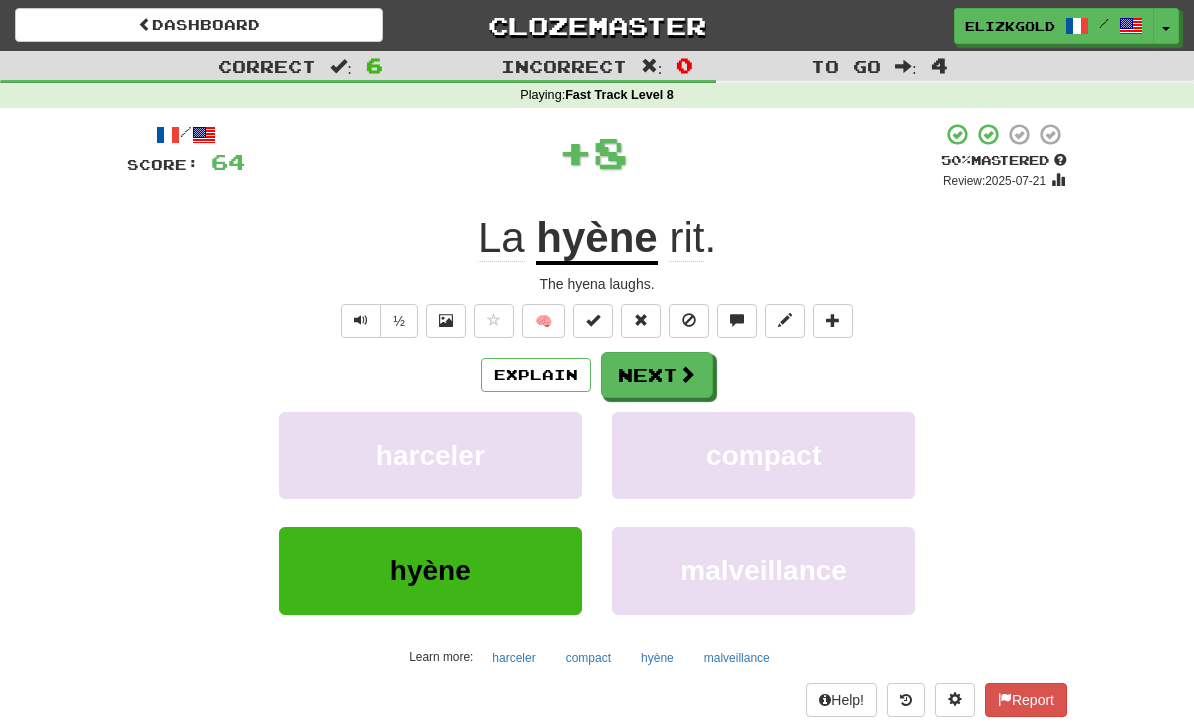 click at bounding box center [689, 321] 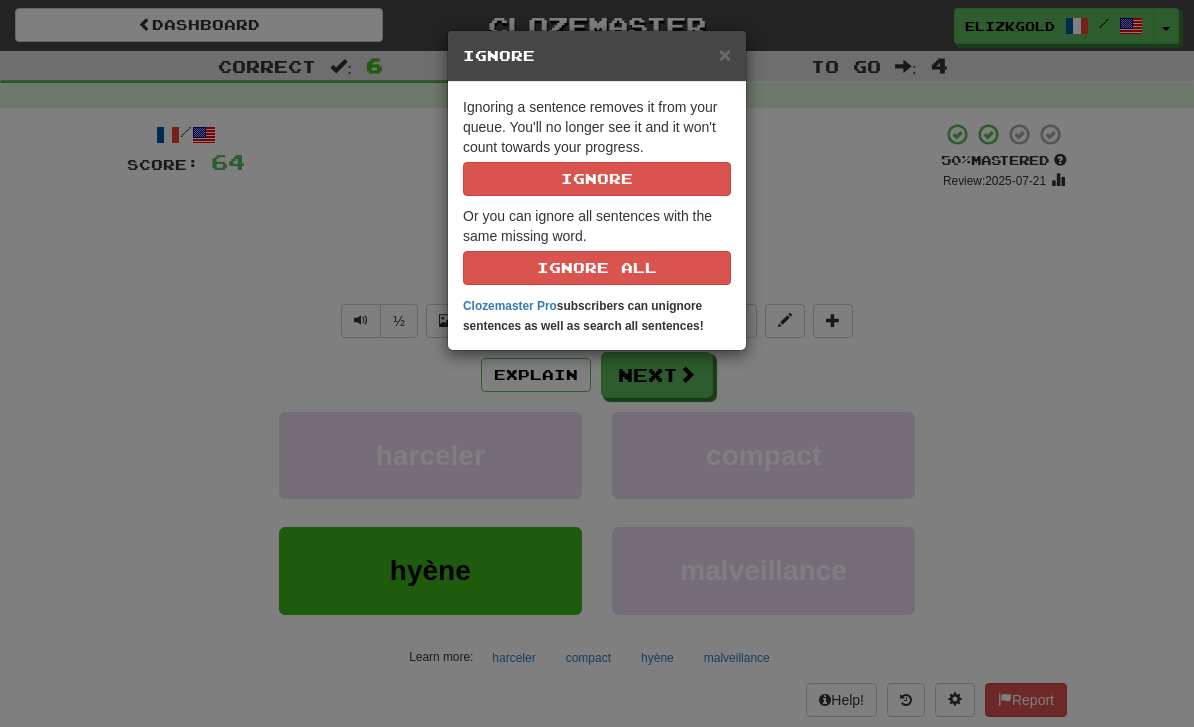 click on "× Ignore Ignoring a sentence removes it from your queue. You'll no longer see it and it won't count towards your progress. Ignore Or you can ignore all sentences with the same missing word. Ignore All Clozemaster Pro  subscribers can unignore sentences as well as search all sentences!" at bounding box center [597, 363] 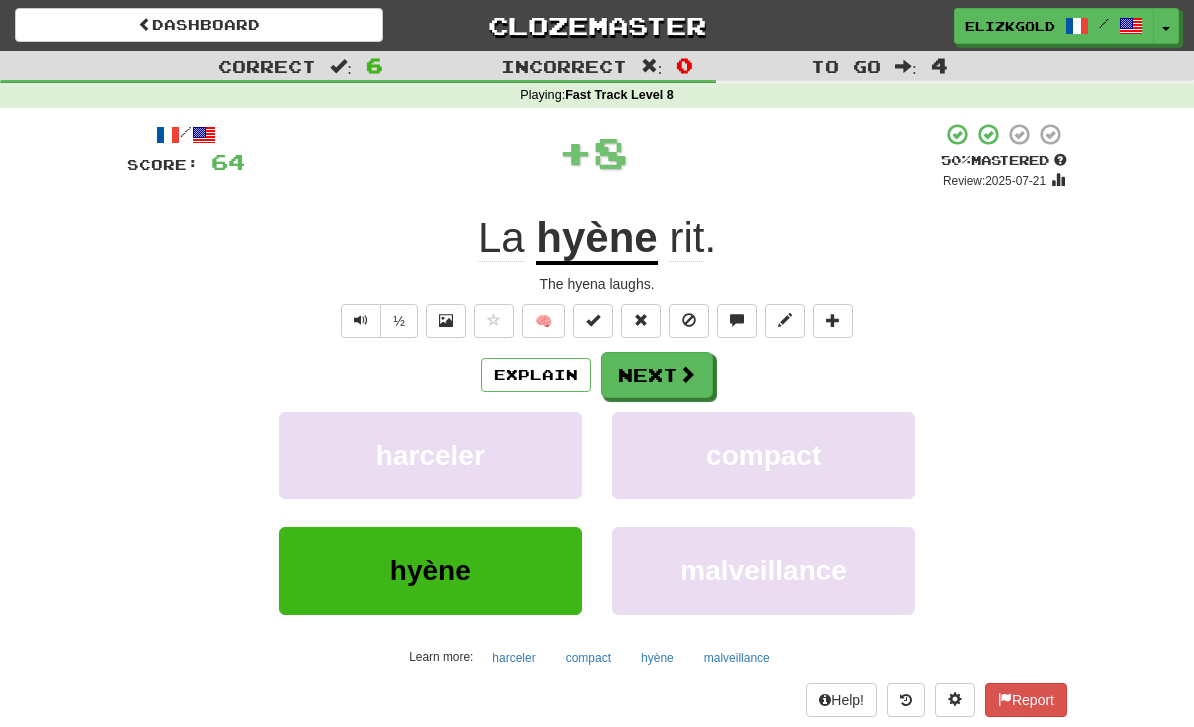 click on "Next" at bounding box center (657, 375) 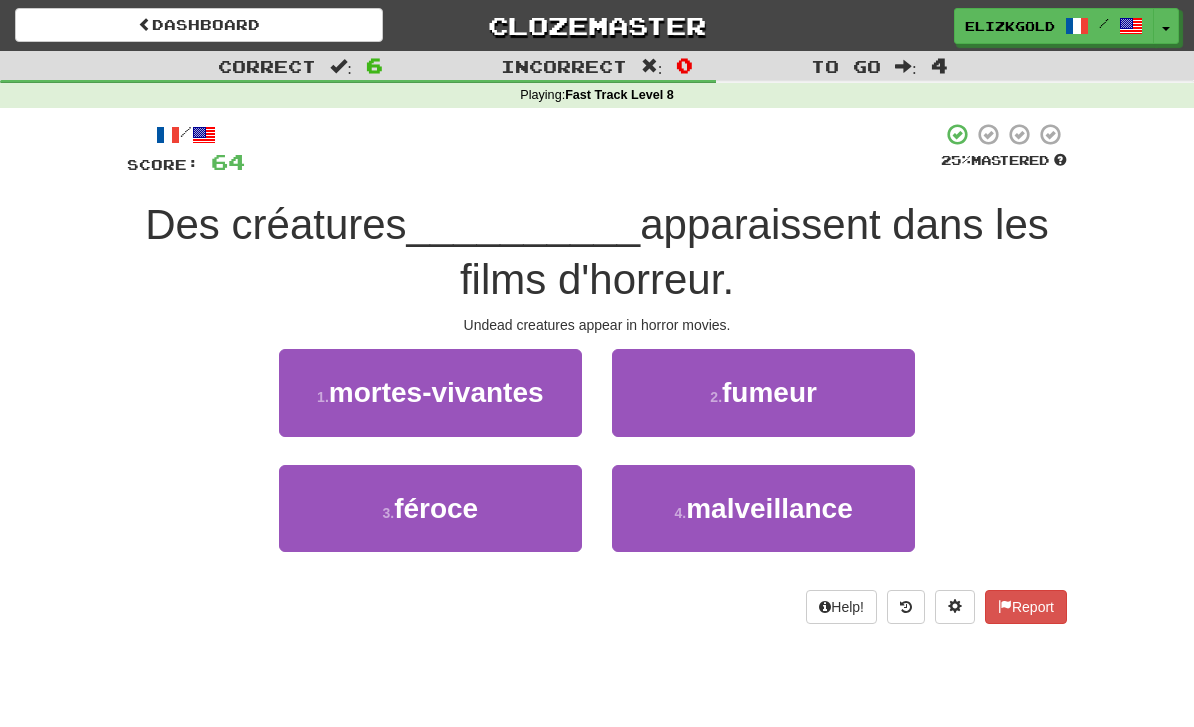 click on "mortes-vivantes" at bounding box center [436, 392] 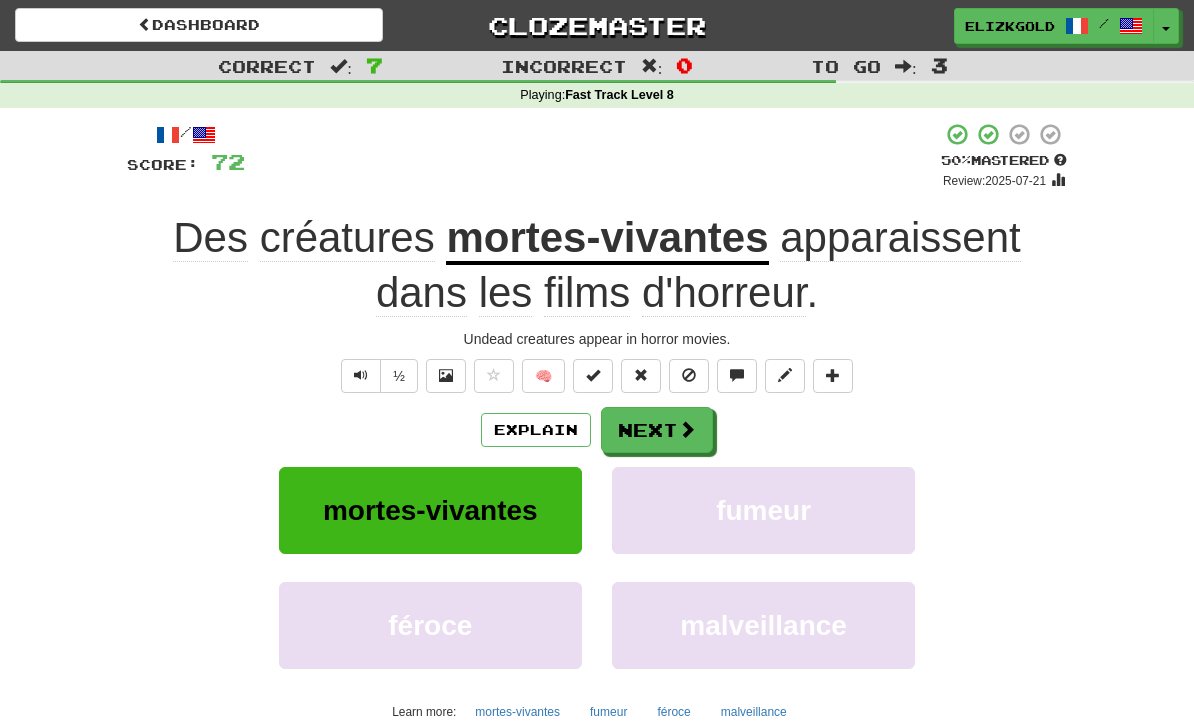 click on "Next" at bounding box center (657, 430) 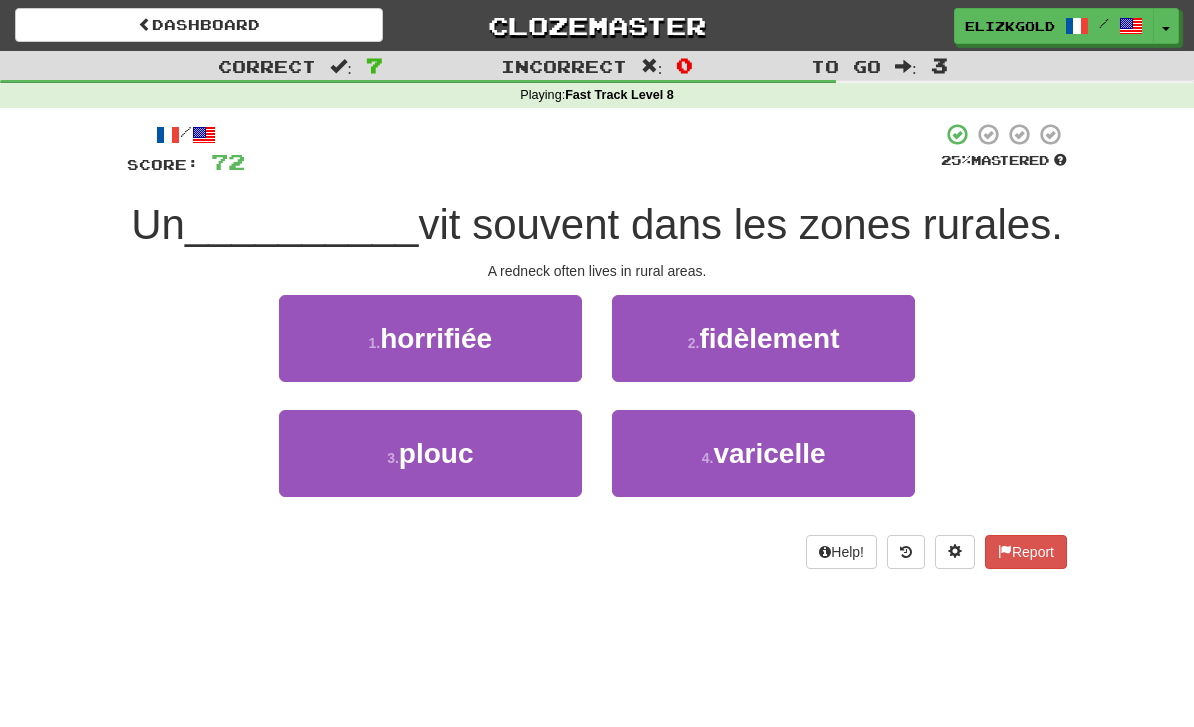click on "3 . plouc" at bounding box center (430, 453) 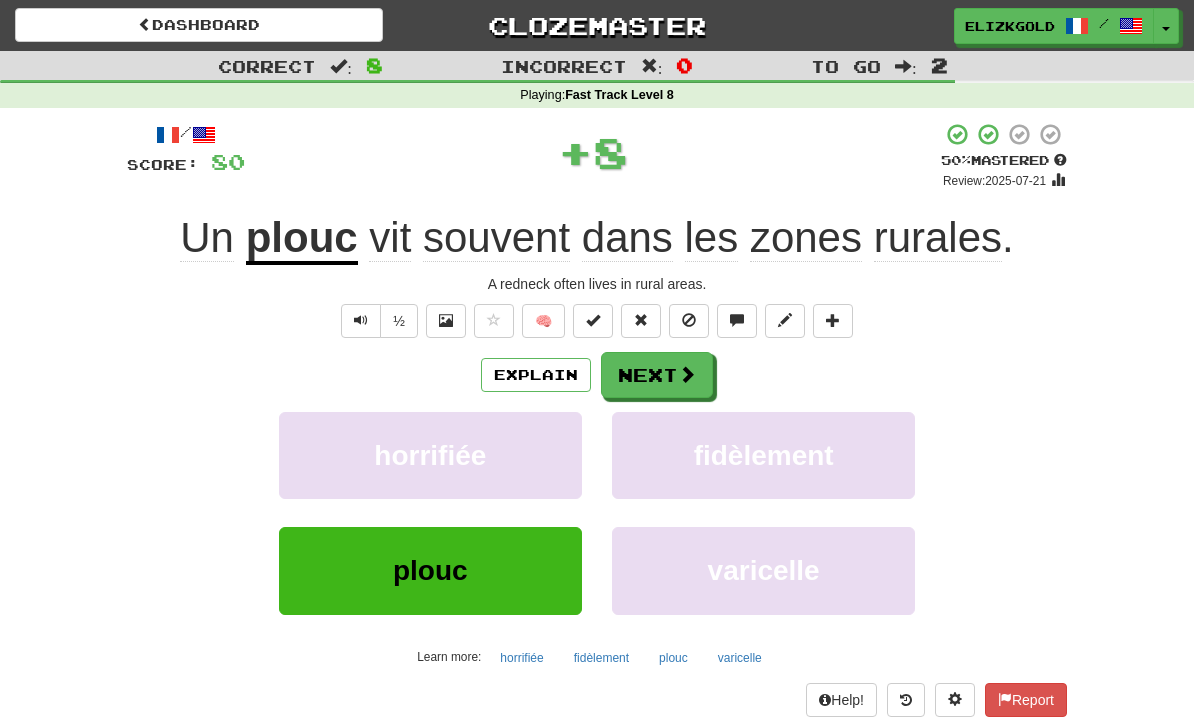 click on "Explain" at bounding box center [536, 375] 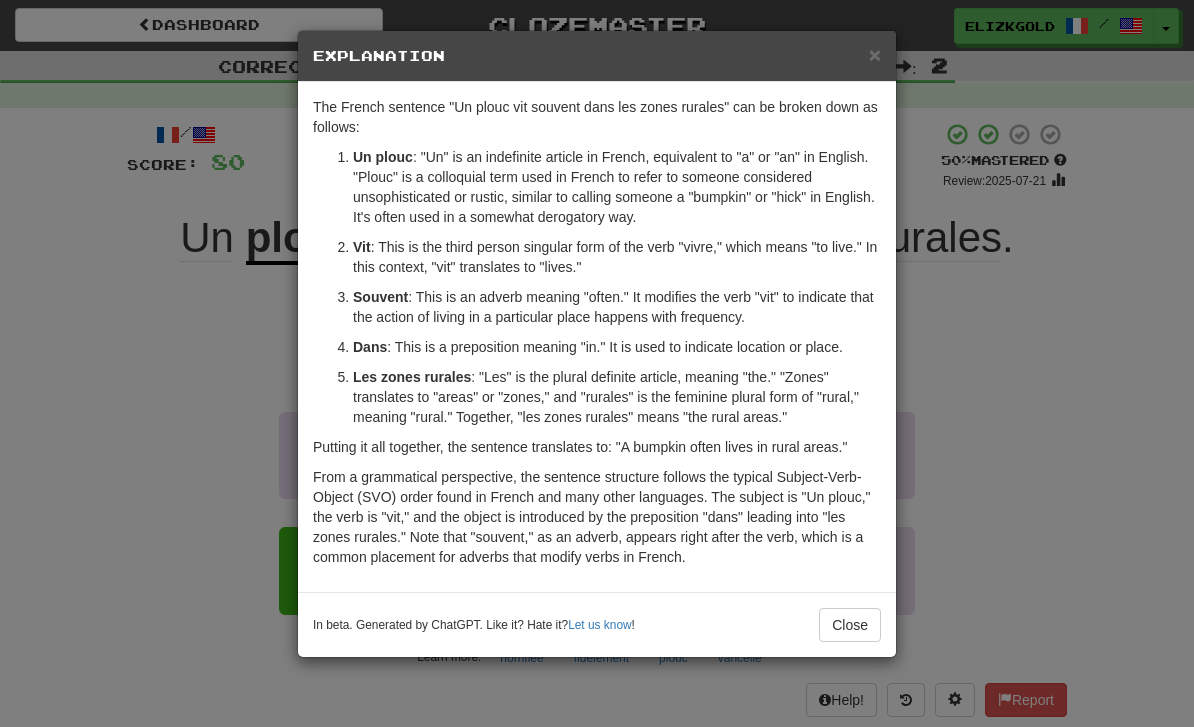 click on "× Explanation The French sentence "Un plouc vit souvent dans les zones rurales" can be broken down as follows:
Un plouc : "Un" is an indefinite article in French, equivalent to "a" or "an" in English. "Plouc" is a colloquial term used in French to refer to someone considered unsophisticated or rustic, similar to calling someone a "bumpkin" or "hick" in English. It's often used in a somewhat derogatory way.
Vit : This is the third person singular form of the verb "vivre," which means "to live." In this context, "vit" translates to "lives."
Souvent : This is an adverb meaning "often." It modifies the verb "vit" to indicate that the action of living in a particular place happens with frequency.
Dans : This is a preposition meaning "in." It is used to indicate location or place.
Les zones rurales
Putting it all together, the sentence translates to: "A bumpkin often lives in rural areas."
In beta. Generated by ChatGPT. Like it? Hate it? Let us know ! Close" at bounding box center [597, 363] 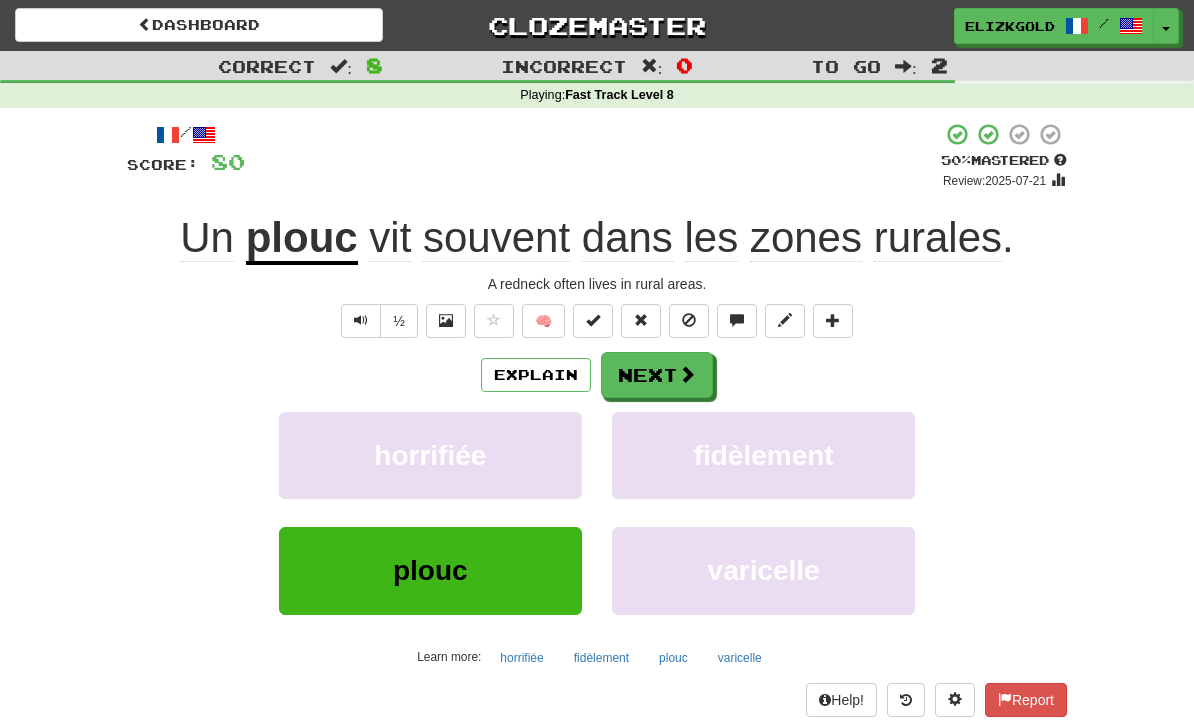 click on "Next" at bounding box center [657, 375] 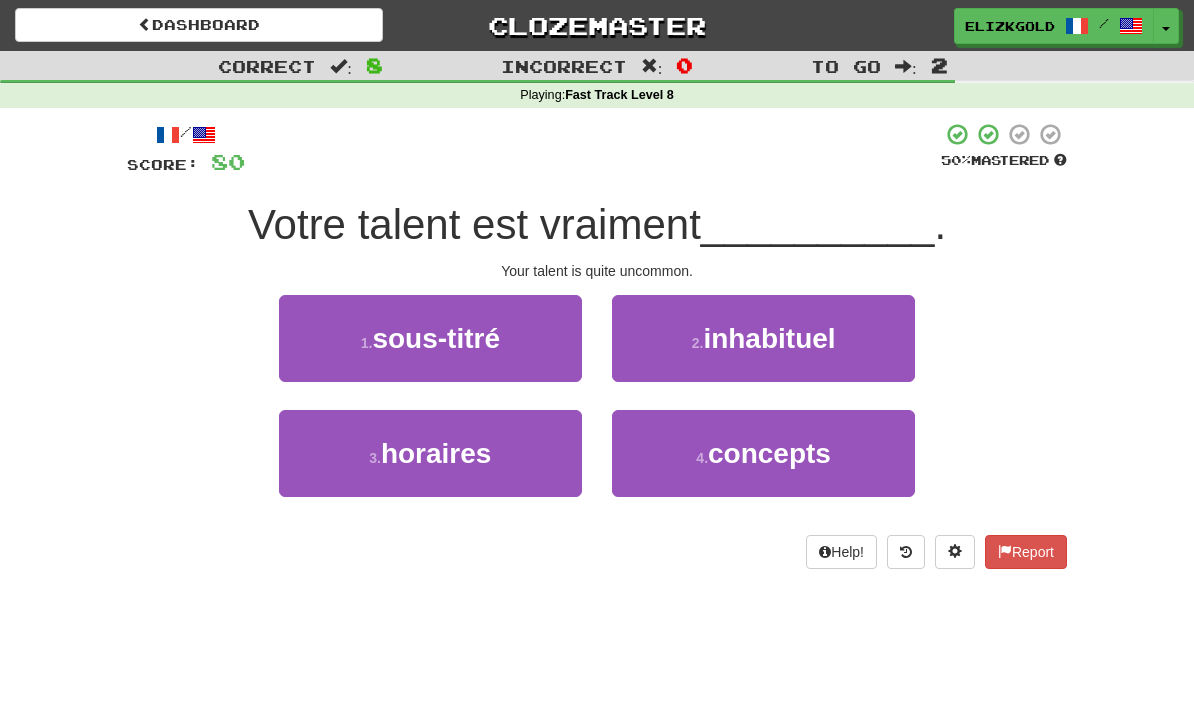 click on "2 . inhabituel" at bounding box center (763, 338) 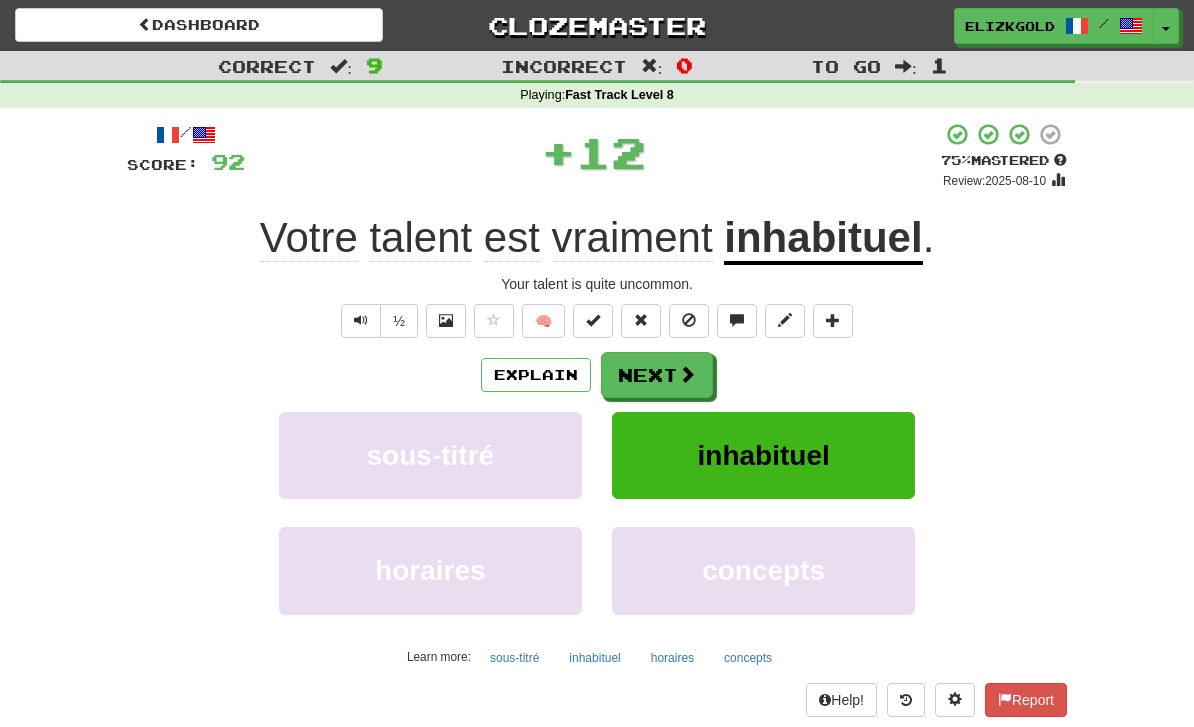 click on "Next" at bounding box center [657, 375] 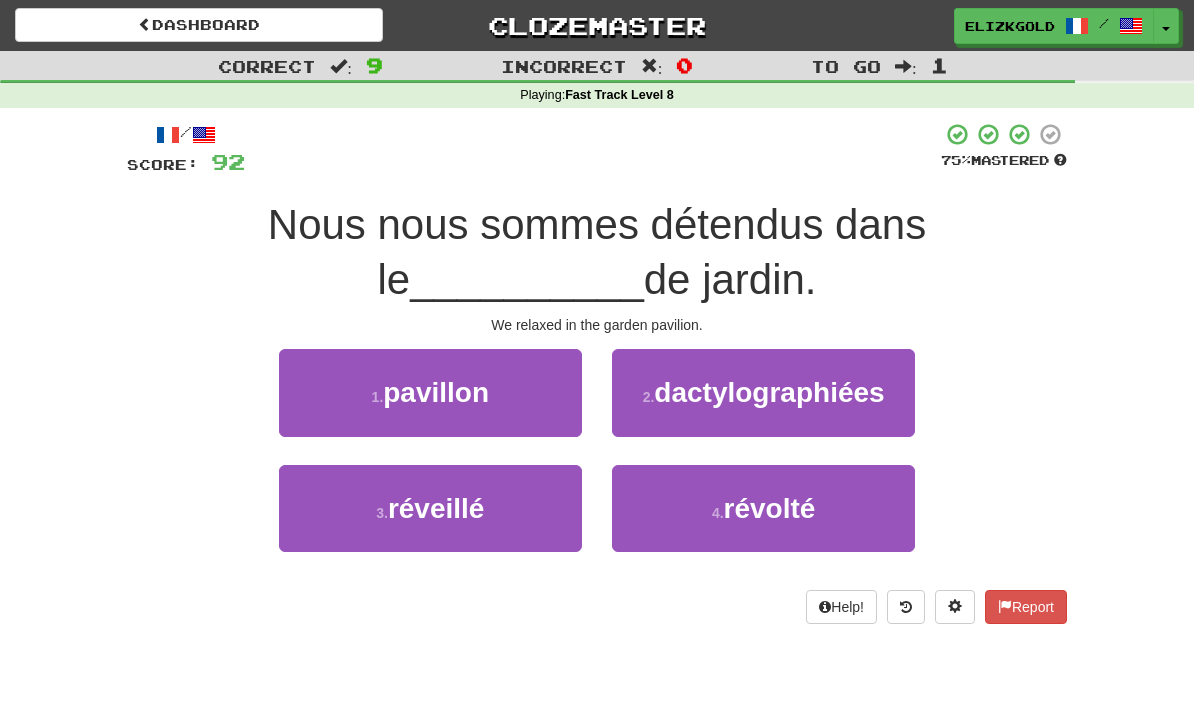 click on "1 . pavillon" at bounding box center [430, 392] 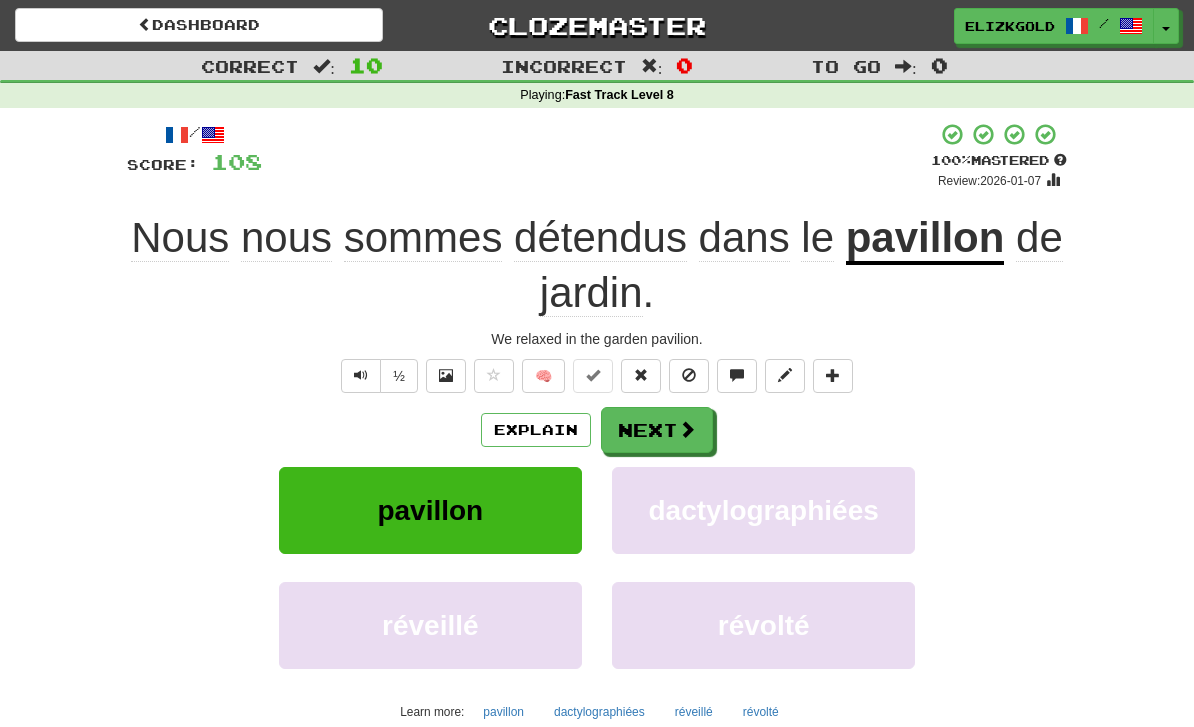 click on "Next" at bounding box center (657, 430) 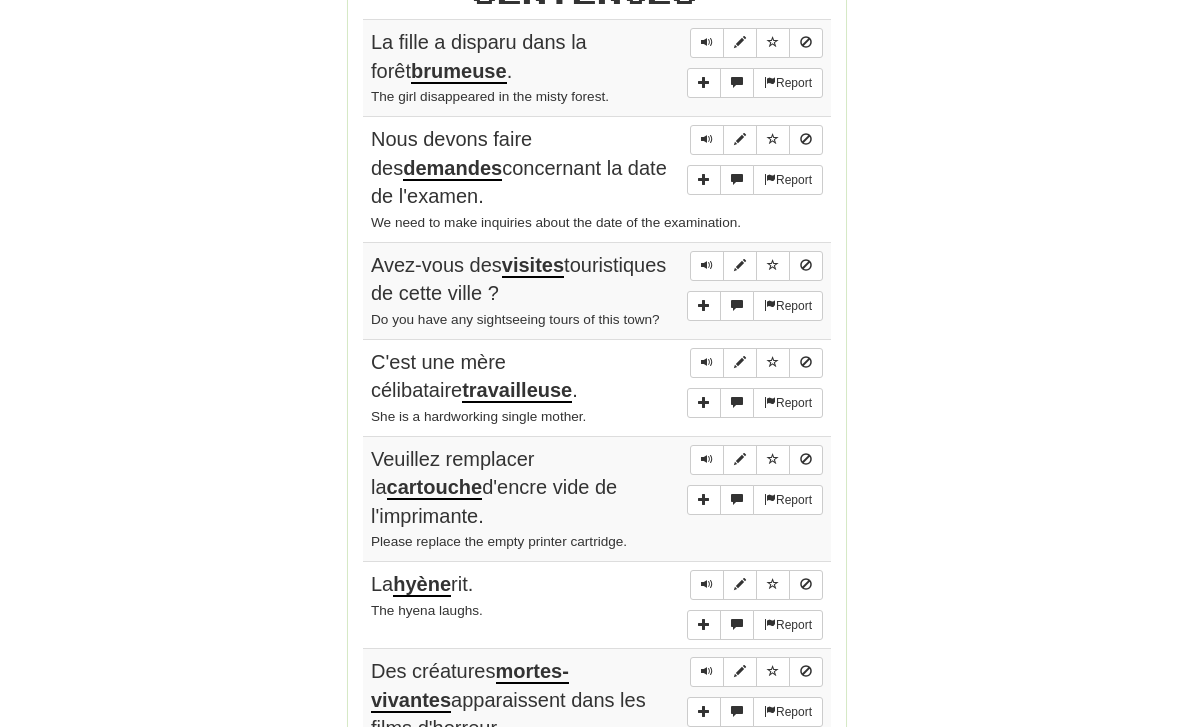 scroll, scrollTop: 1241, scrollLeft: 0, axis: vertical 